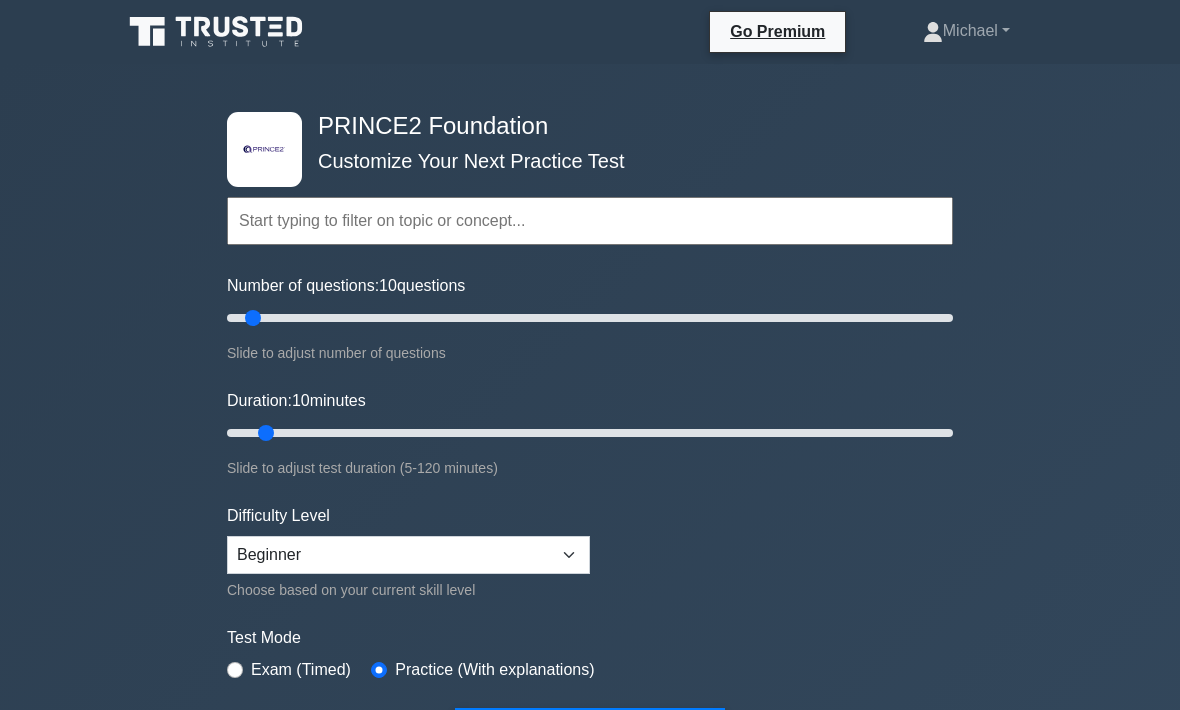 scroll, scrollTop: 0, scrollLeft: 0, axis: both 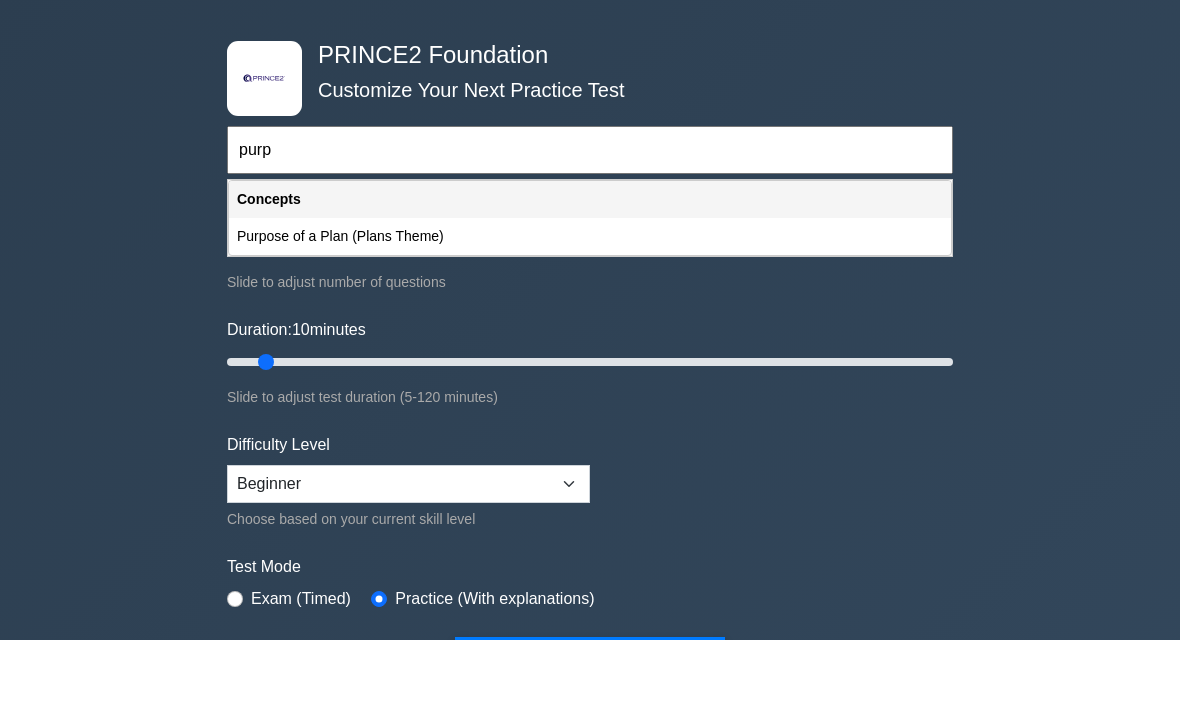 type on "purp" 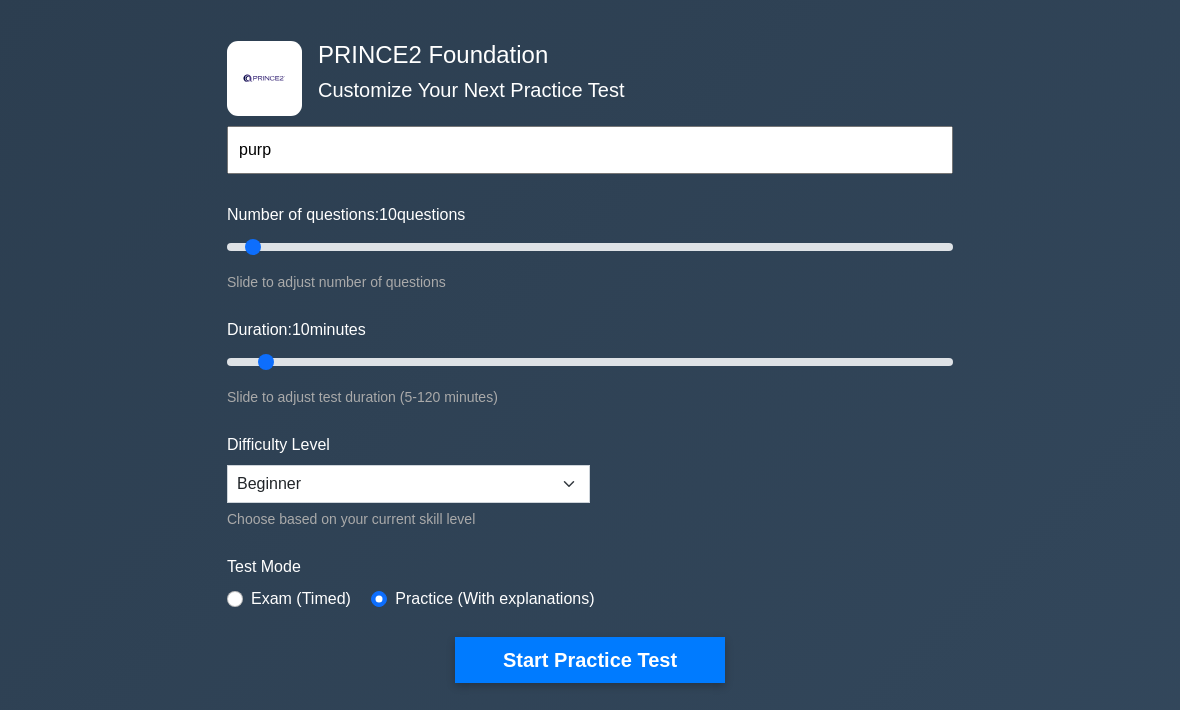 click on "Start Practice Test" at bounding box center [590, 661] 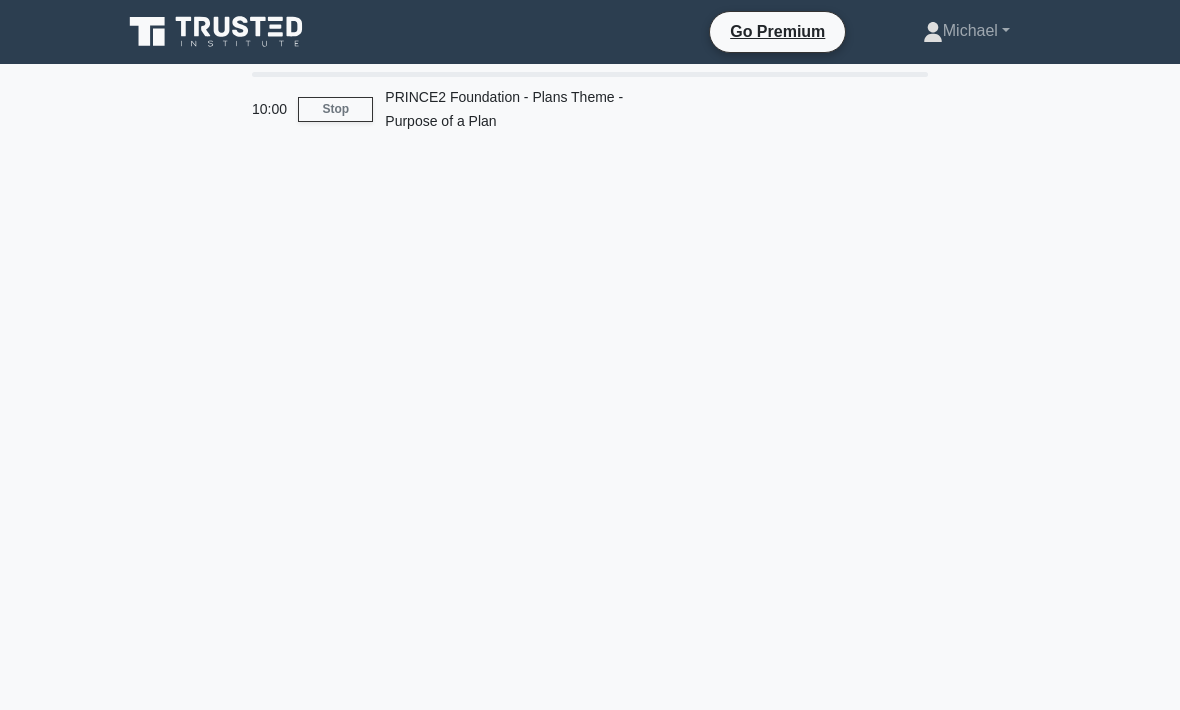 scroll, scrollTop: 0, scrollLeft: 0, axis: both 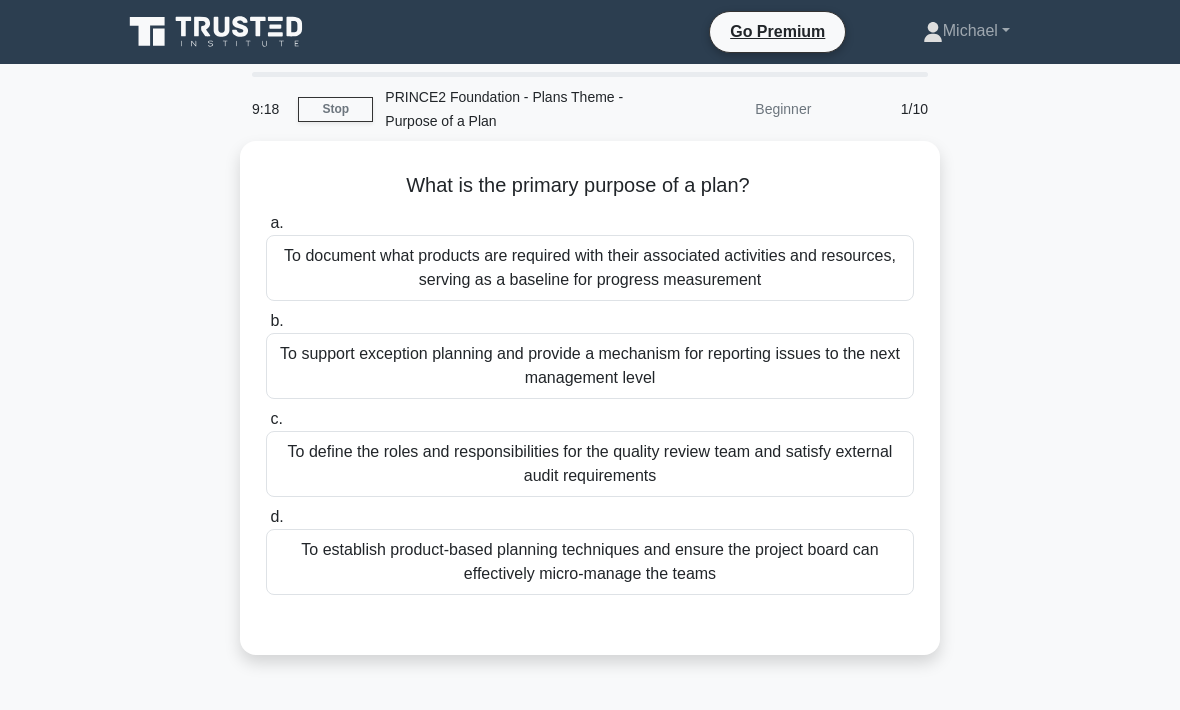 click on "To support exception planning and provide a mechanism for reporting issues to the next management level" at bounding box center (590, 366) 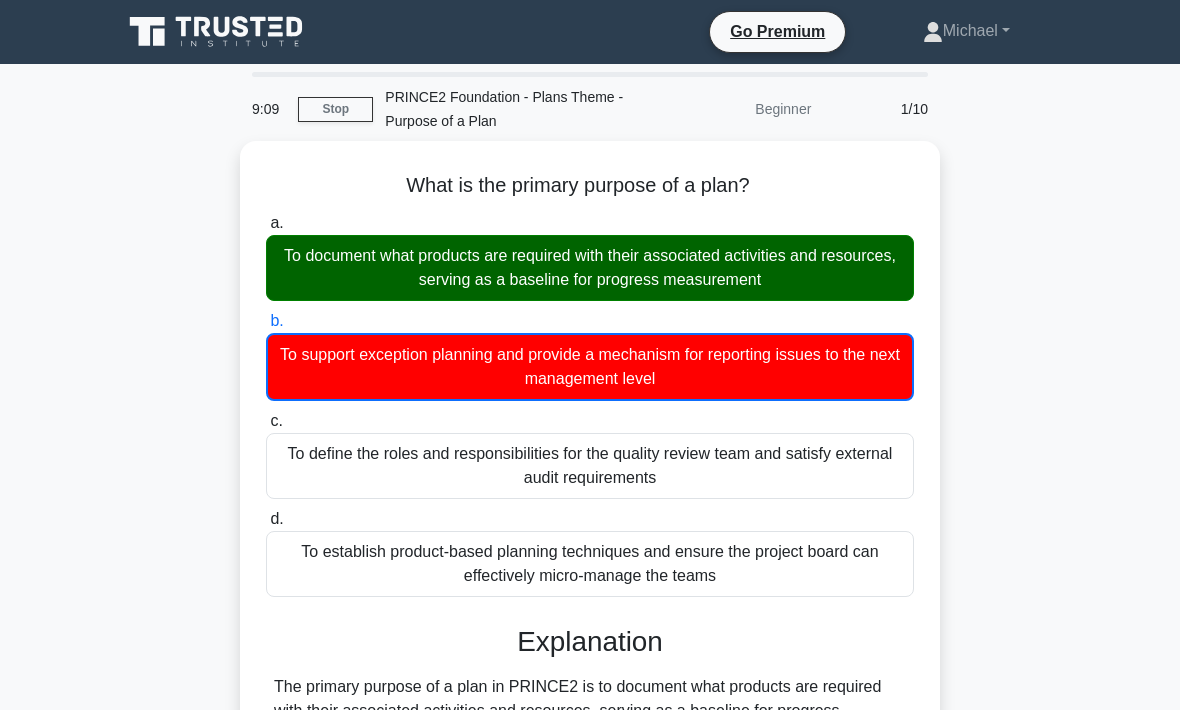 click on "Stop" at bounding box center (335, 109) 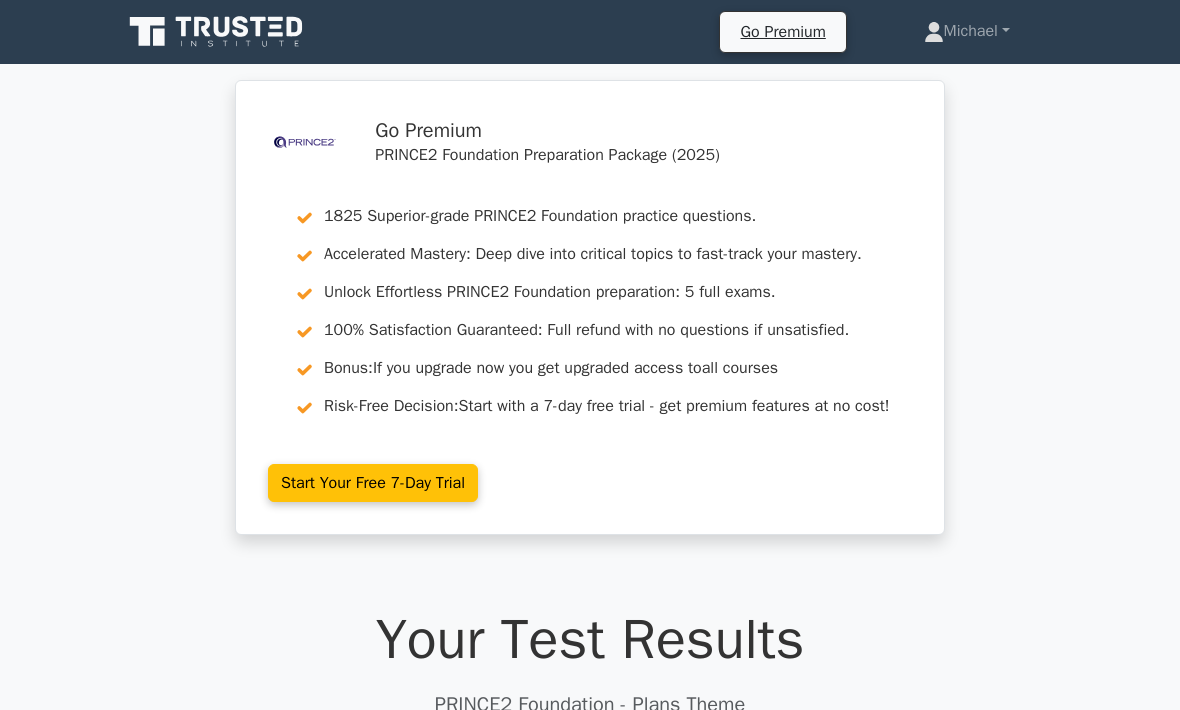 scroll, scrollTop: 0, scrollLeft: 0, axis: both 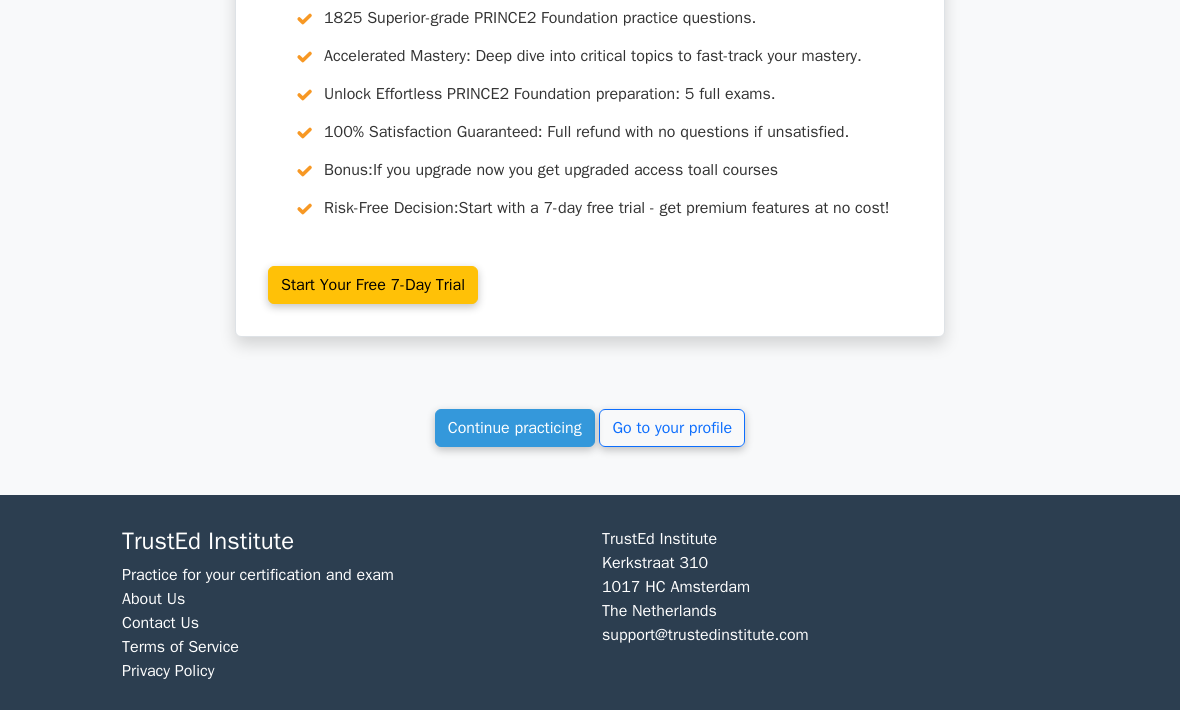 click on "Continue practicing" at bounding box center (515, 429) 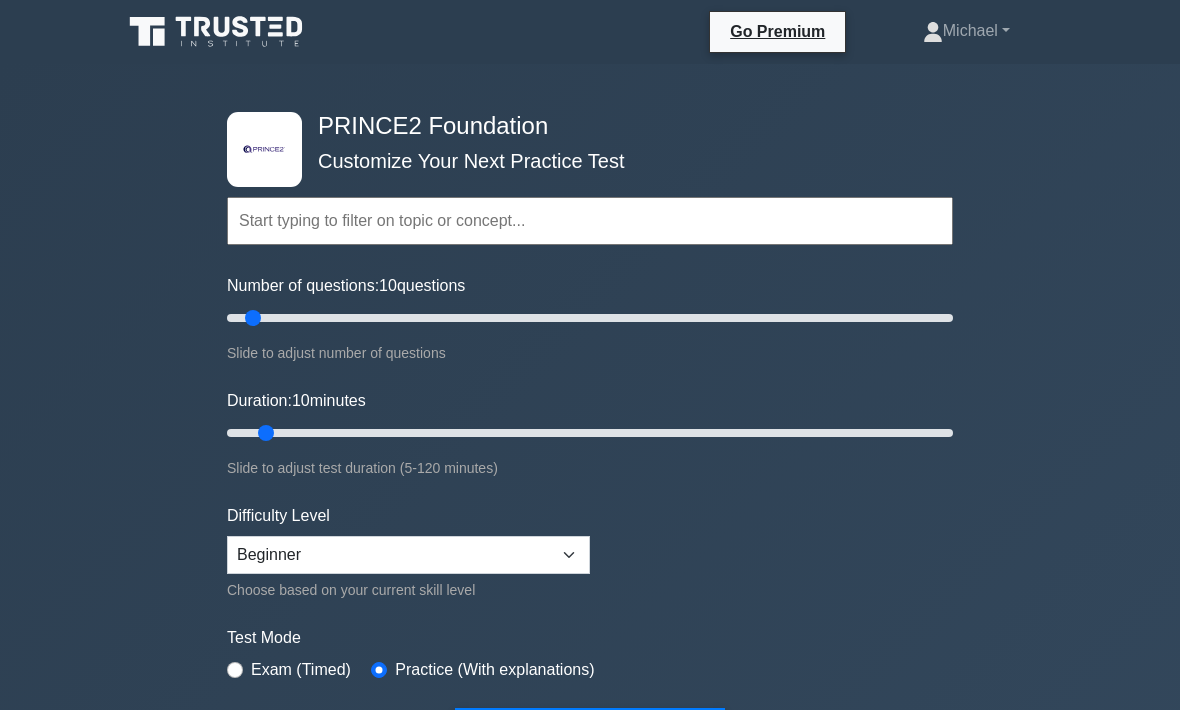 scroll, scrollTop: 0, scrollLeft: 0, axis: both 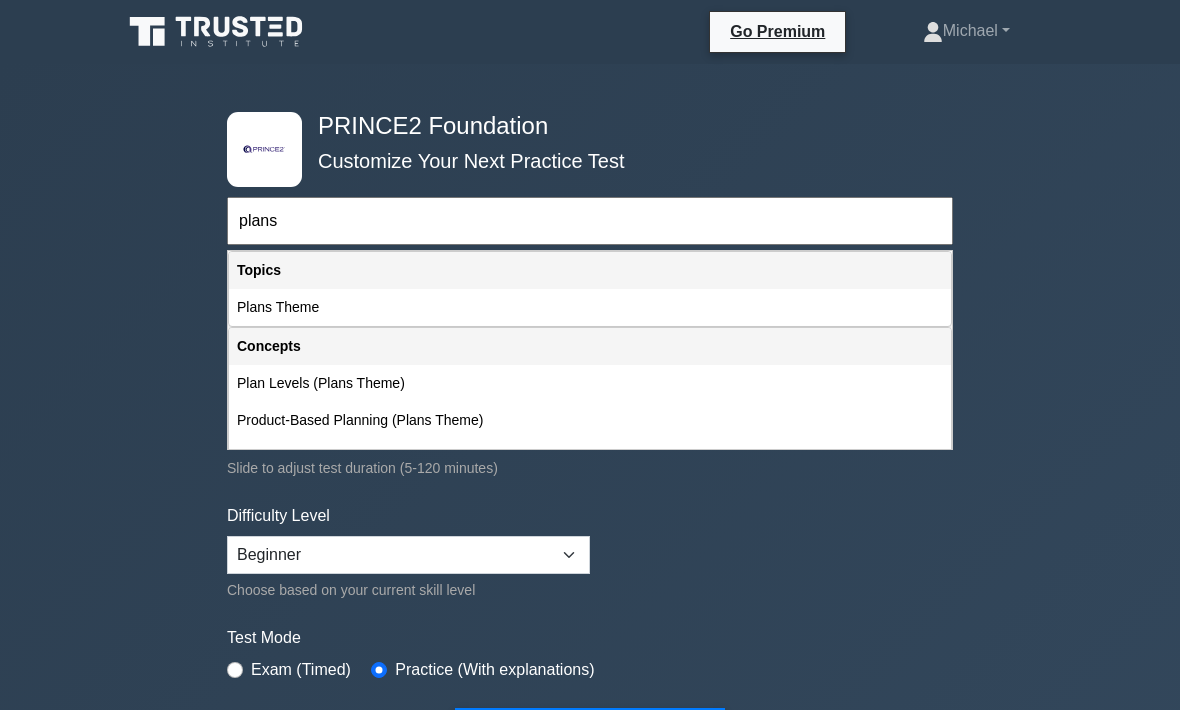type on "plans" 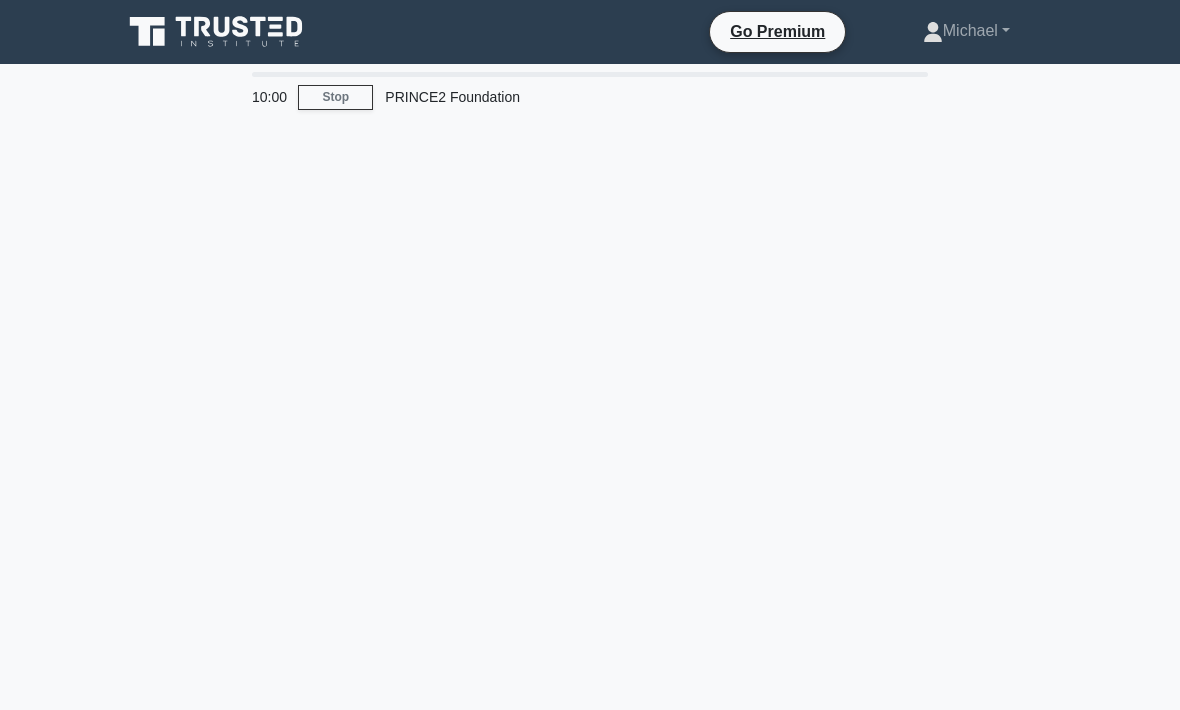 scroll, scrollTop: 0, scrollLeft: 0, axis: both 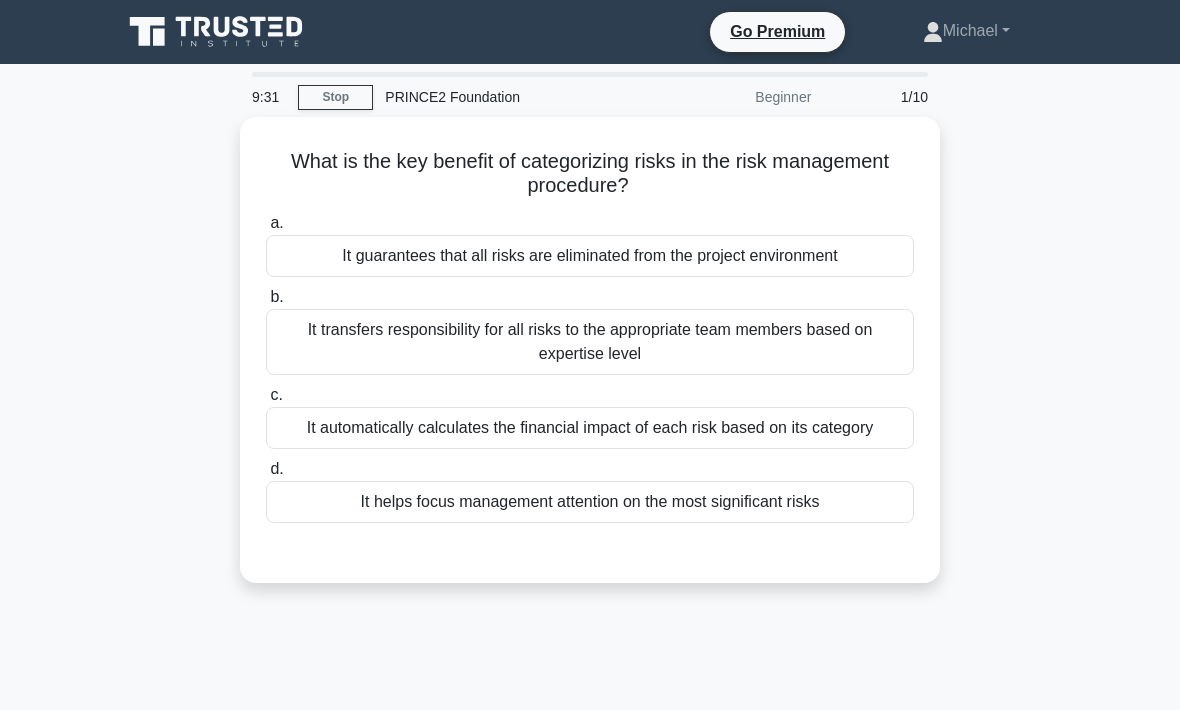 click on "It helps focus management attention on the most significant risks" at bounding box center [590, 502] 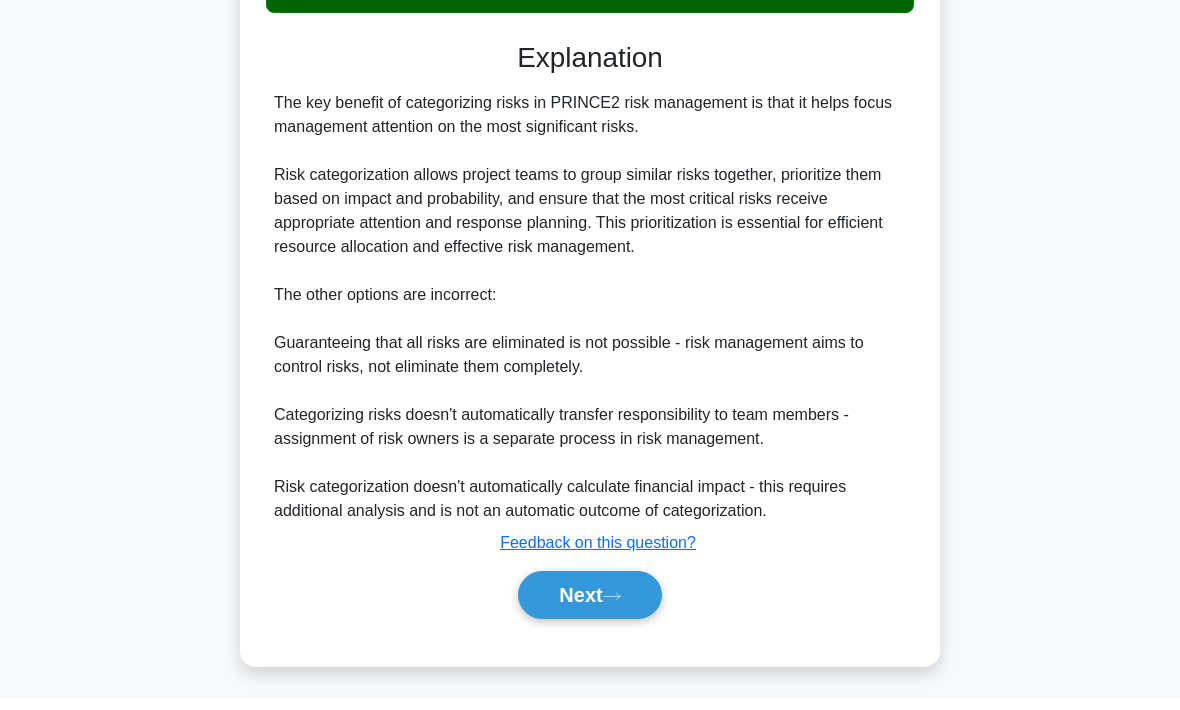 scroll, scrollTop: 529, scrollLeft: 0, axis: vertical 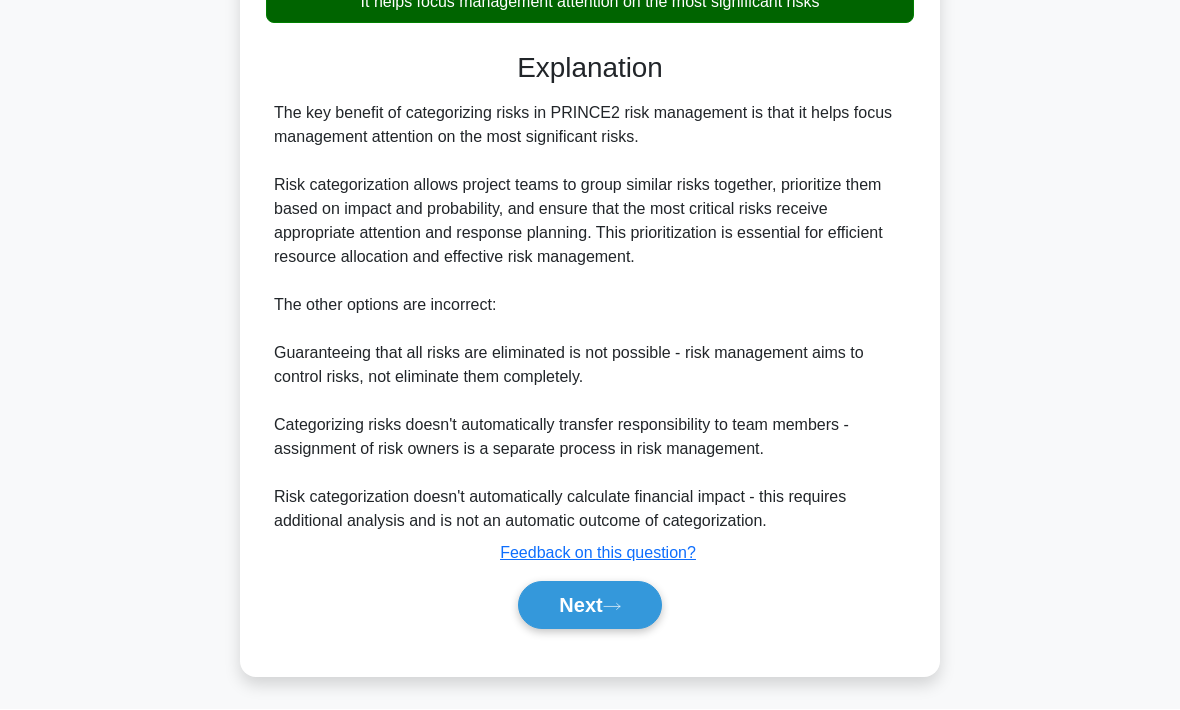 click on "Next" at bounding box center [589, 606] 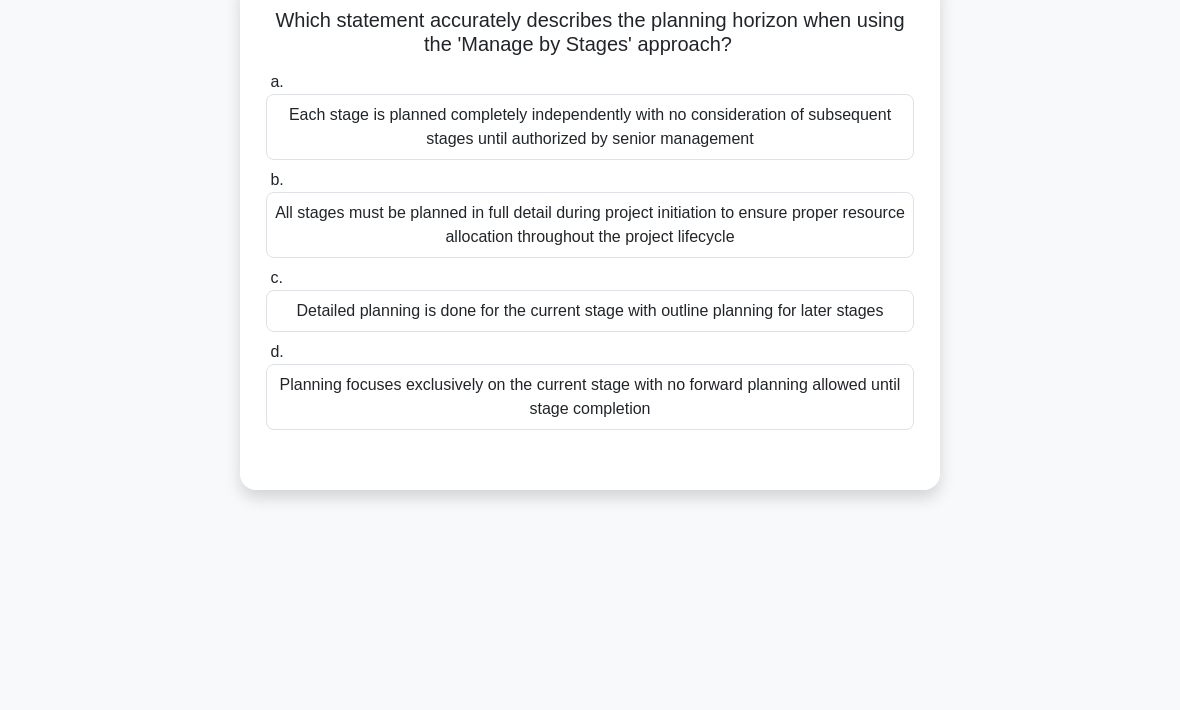 scroll, scrollTop: 0, scrollLeft: 0, axis: both 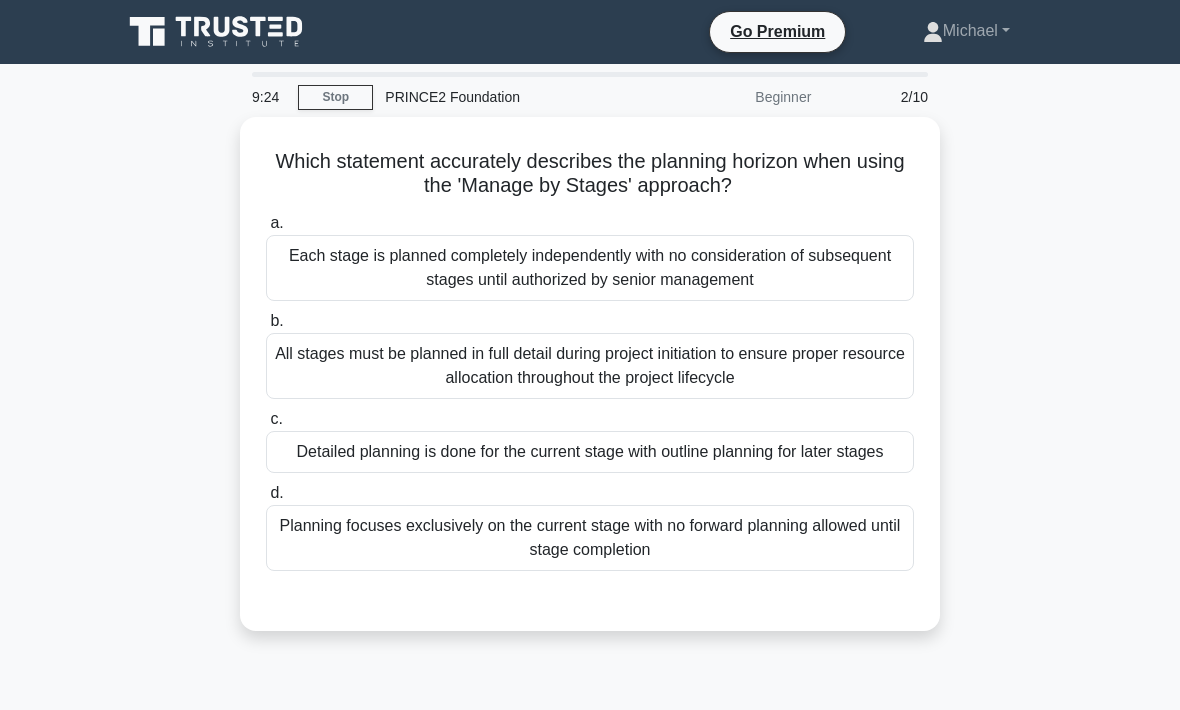 click on "Stop" at bounding box center (335, 97) 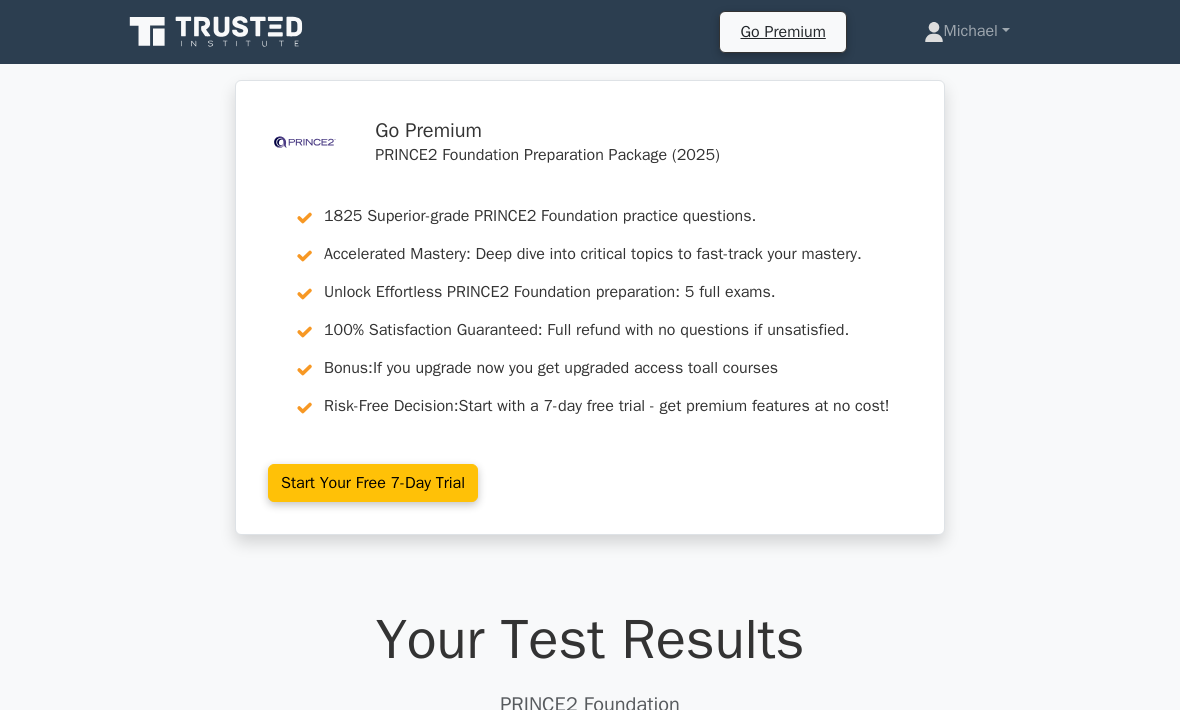 scroll, scrollTop: 0, scrollLeft: 0, axis: both 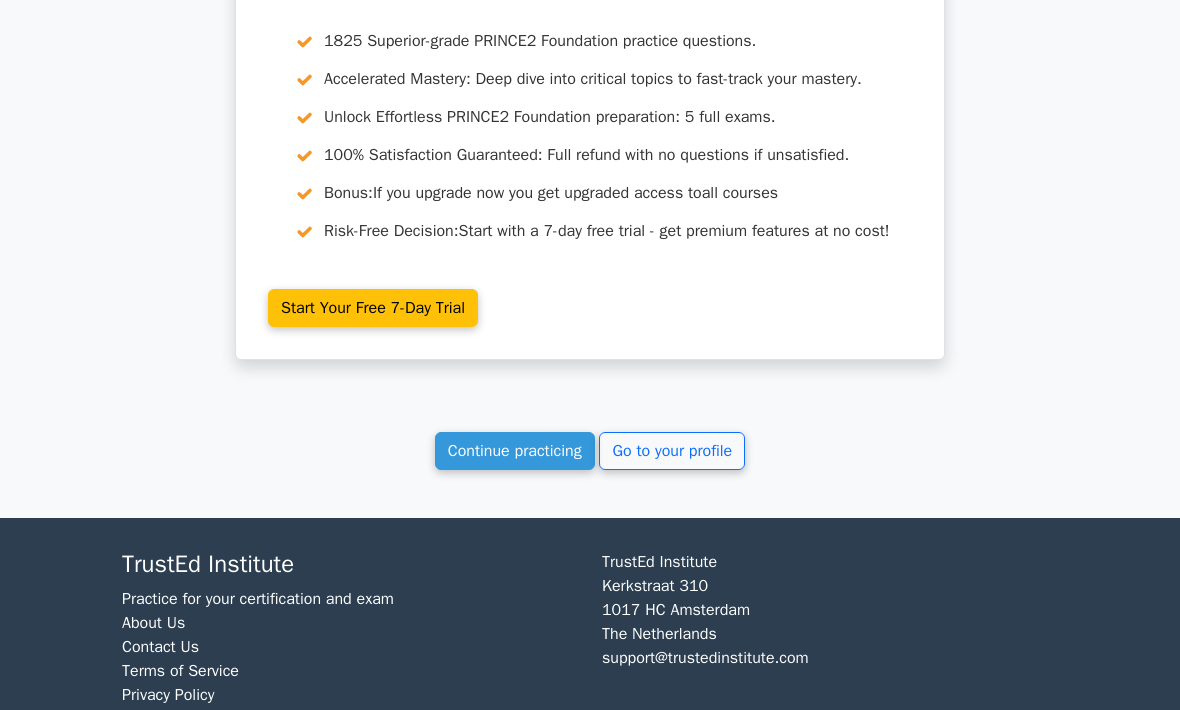 click on "Go to your profile" at bounding box center (672, 452) 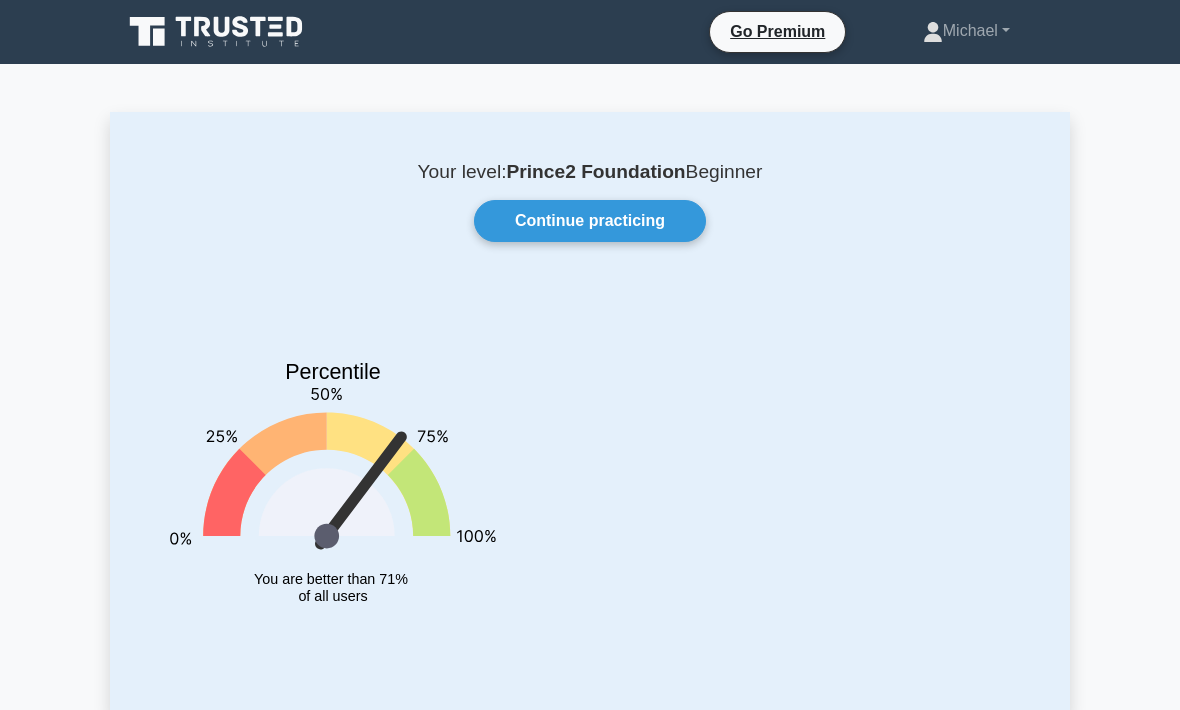 scroll, scrollTop: 0, scrollLeft: 0, axis: both 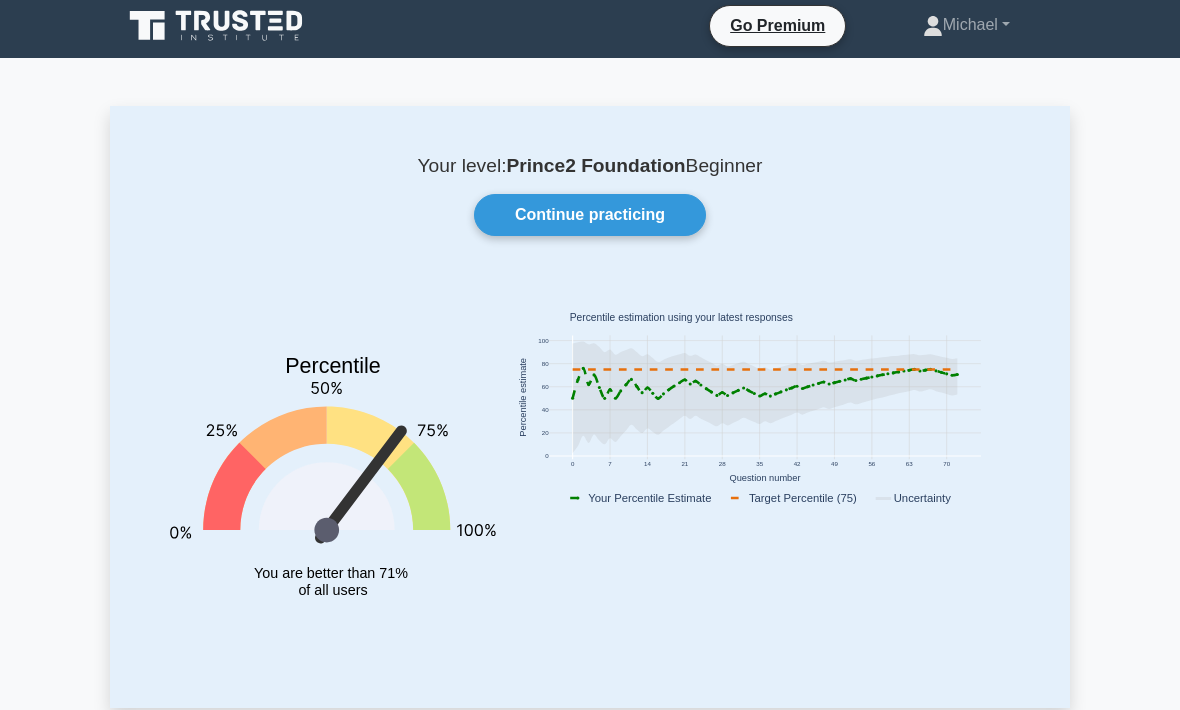 click on "Continue practicing" at bounding box center (590, 216) 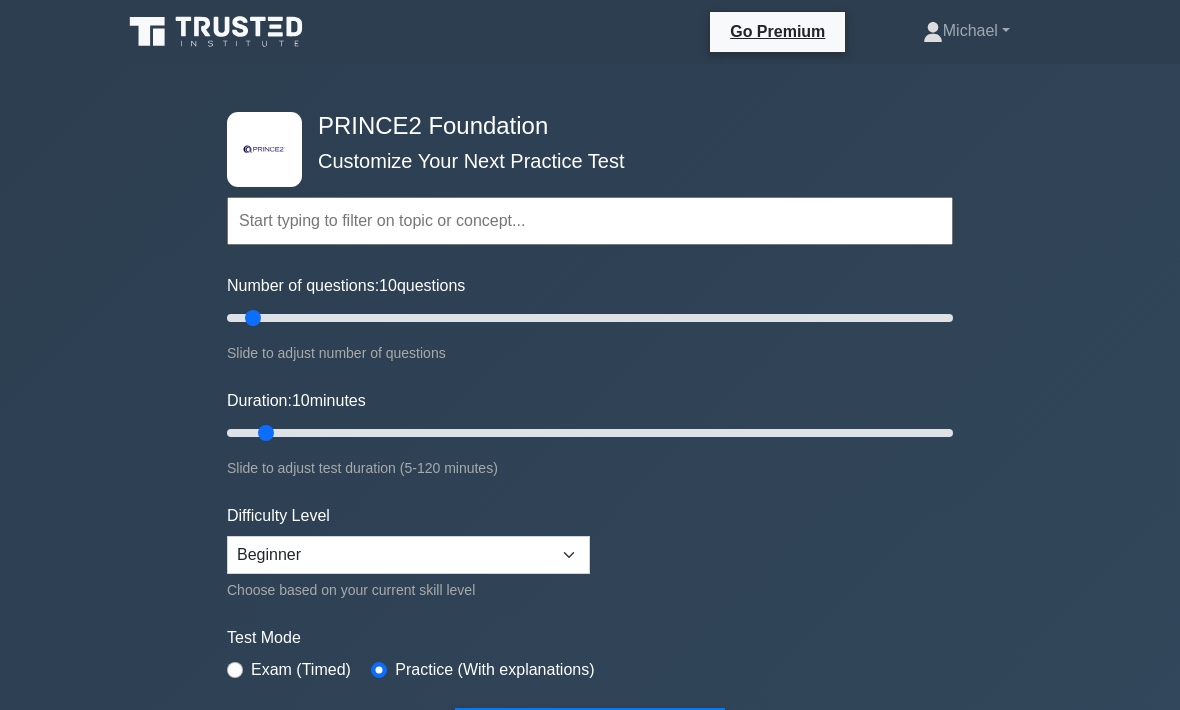 scroll, scrollTop: 0, scrollLeft: 0, axis: both 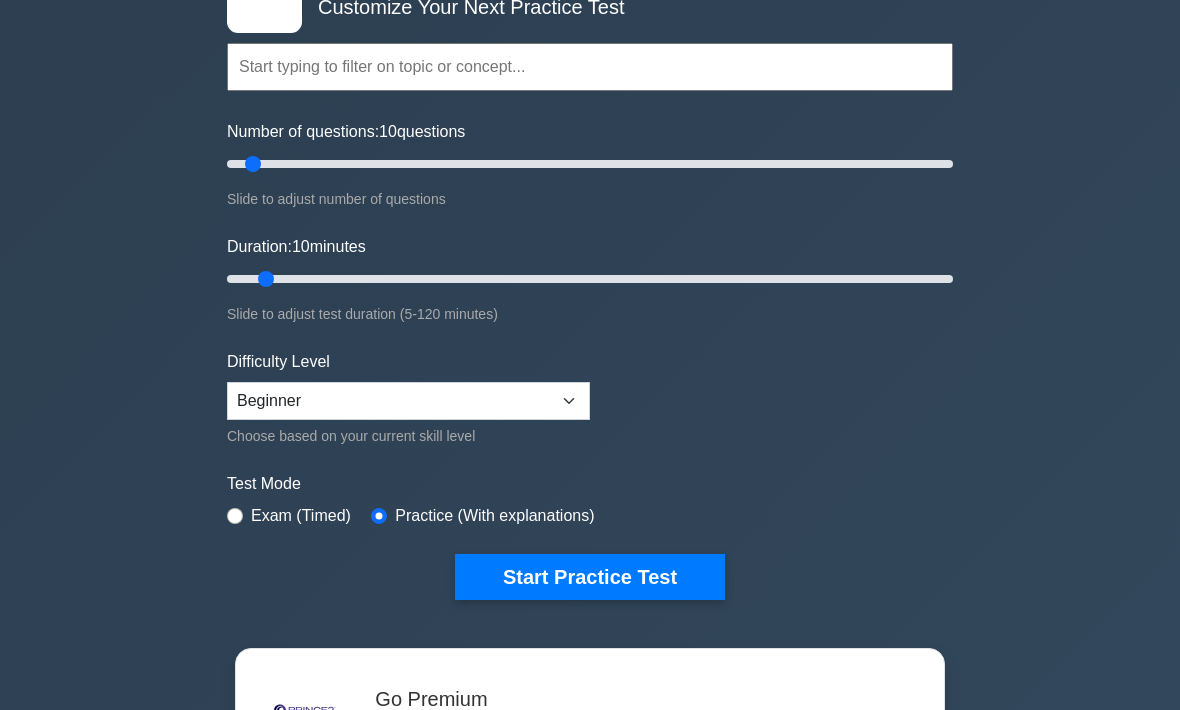 click on "Exam (Timed)" at bounding box center (301, 517) 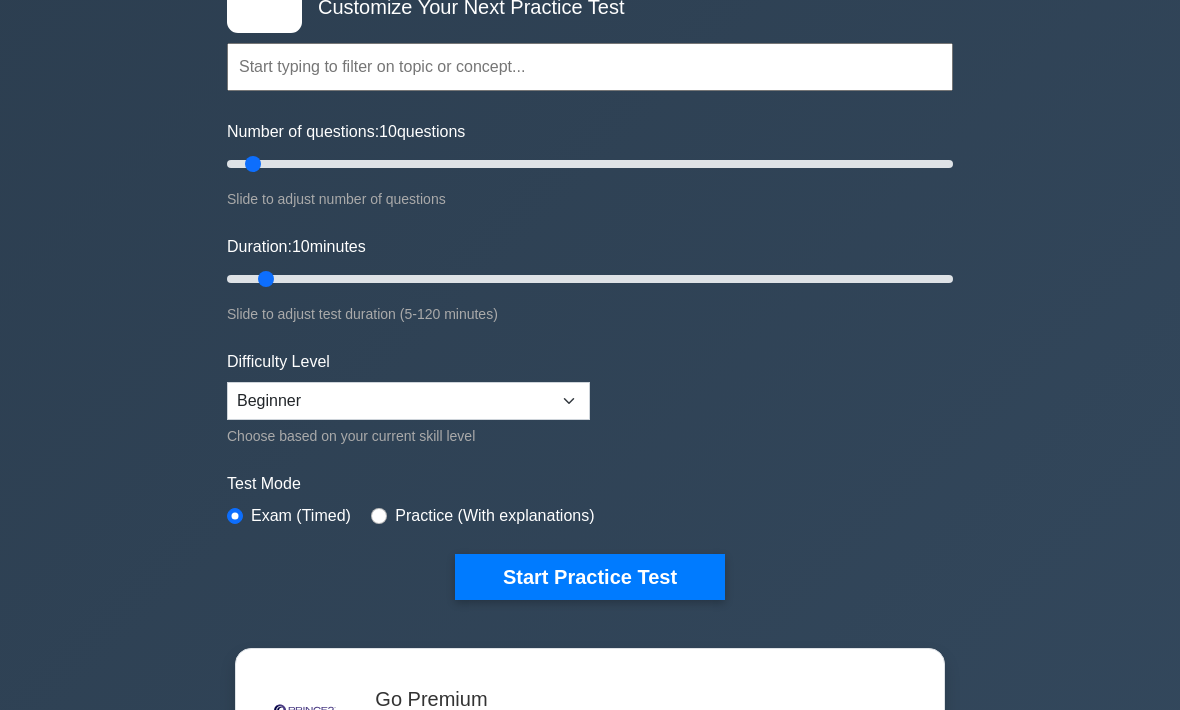 scroll, scrollTop: 154, scrollLeft: 0, axis: vertical 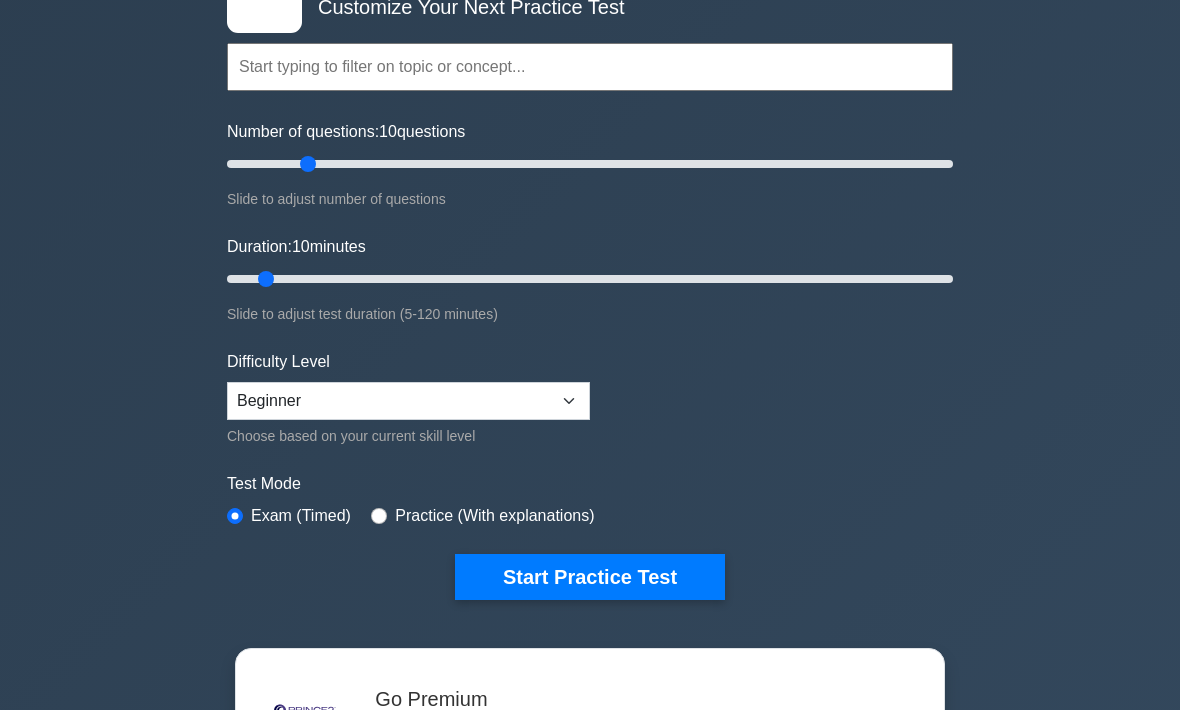 click on "Number of questions:  10  questions" at bounding box center (590, 164) 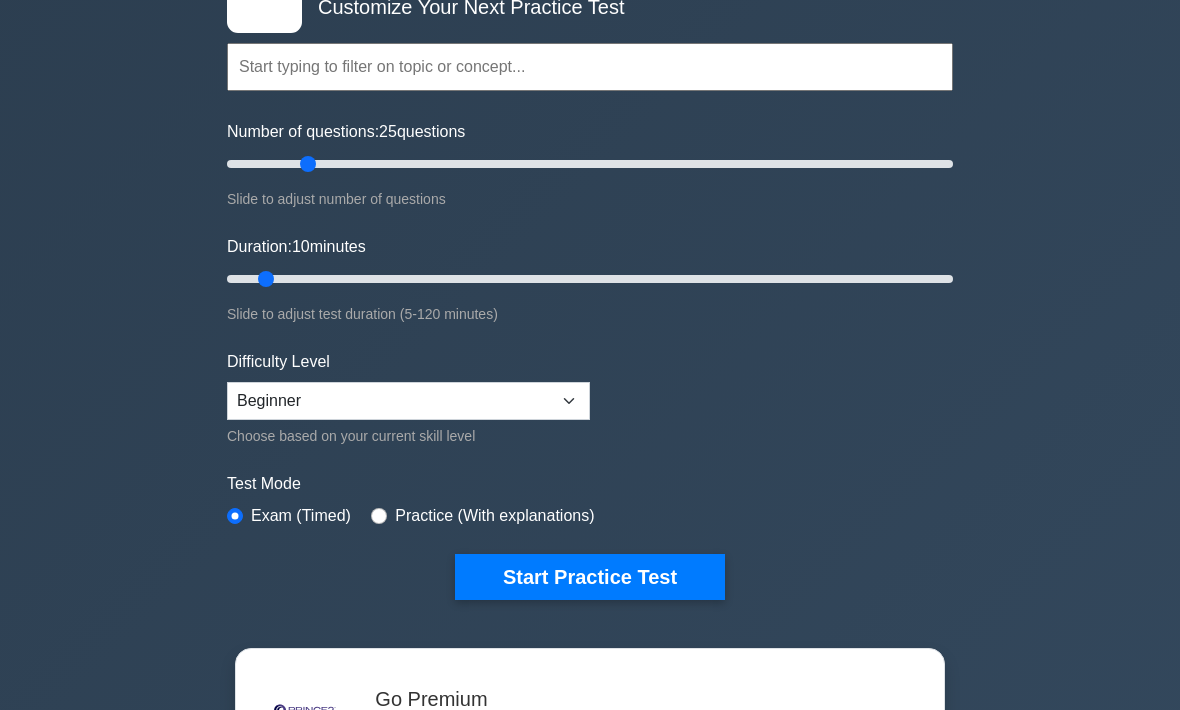 click on "Number of questions:  25  questions" at bounding box center (590, 164) 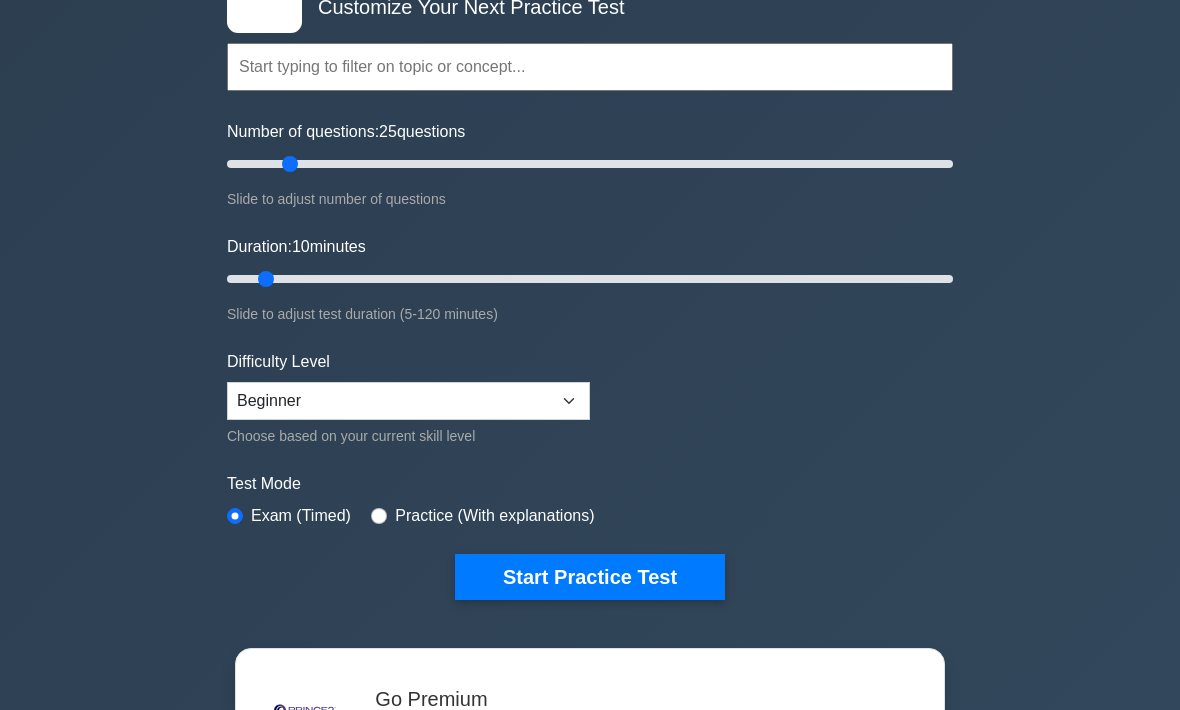 click on "Number of questions:  25  questions" at bounding box center (590, 164) 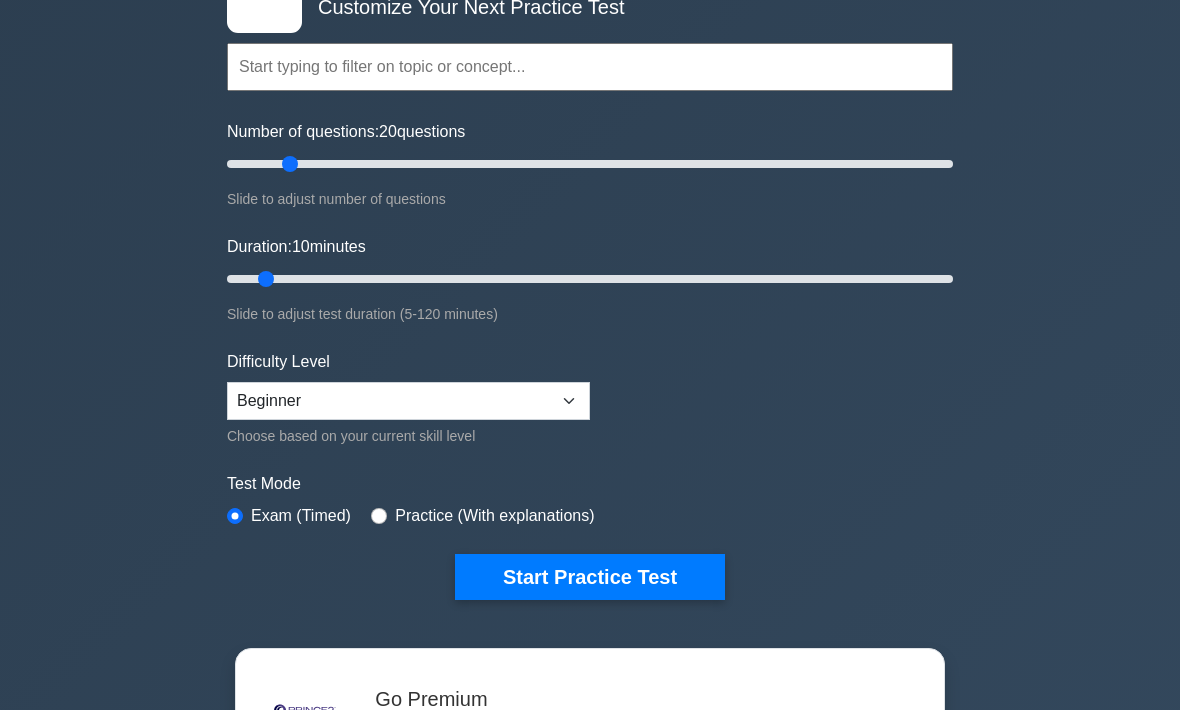 type on "10" 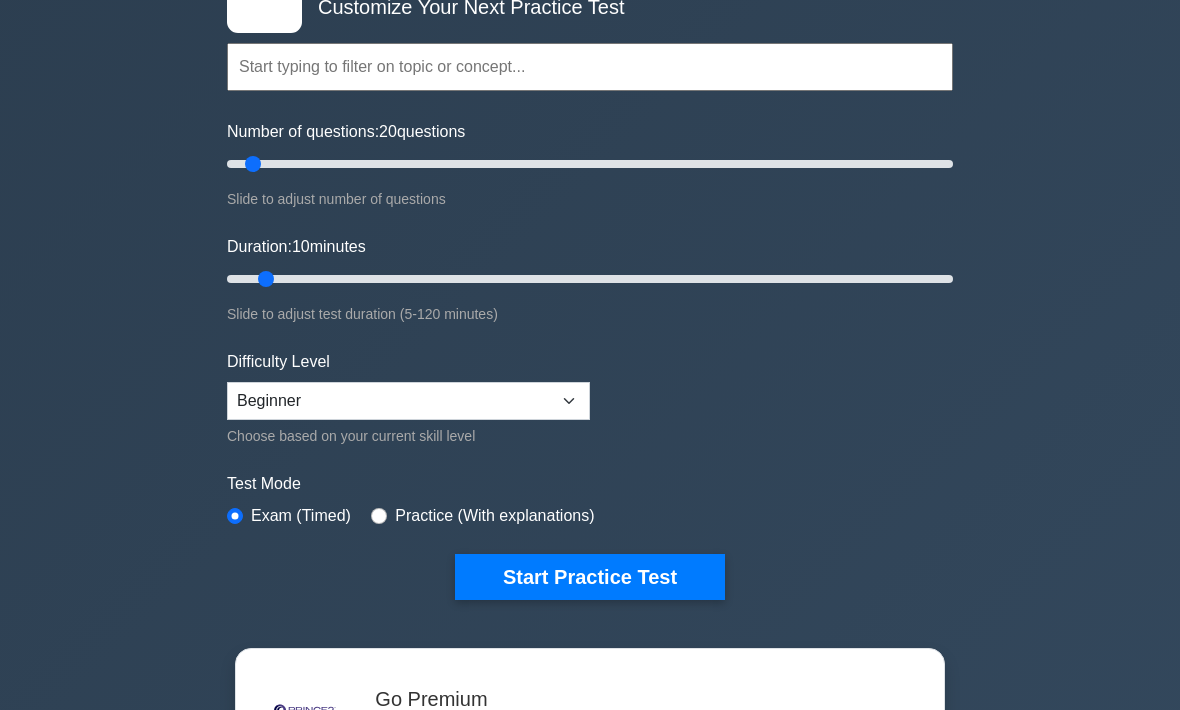 click on "Number of questions:  20  questions" at bounding box center [590, 164] 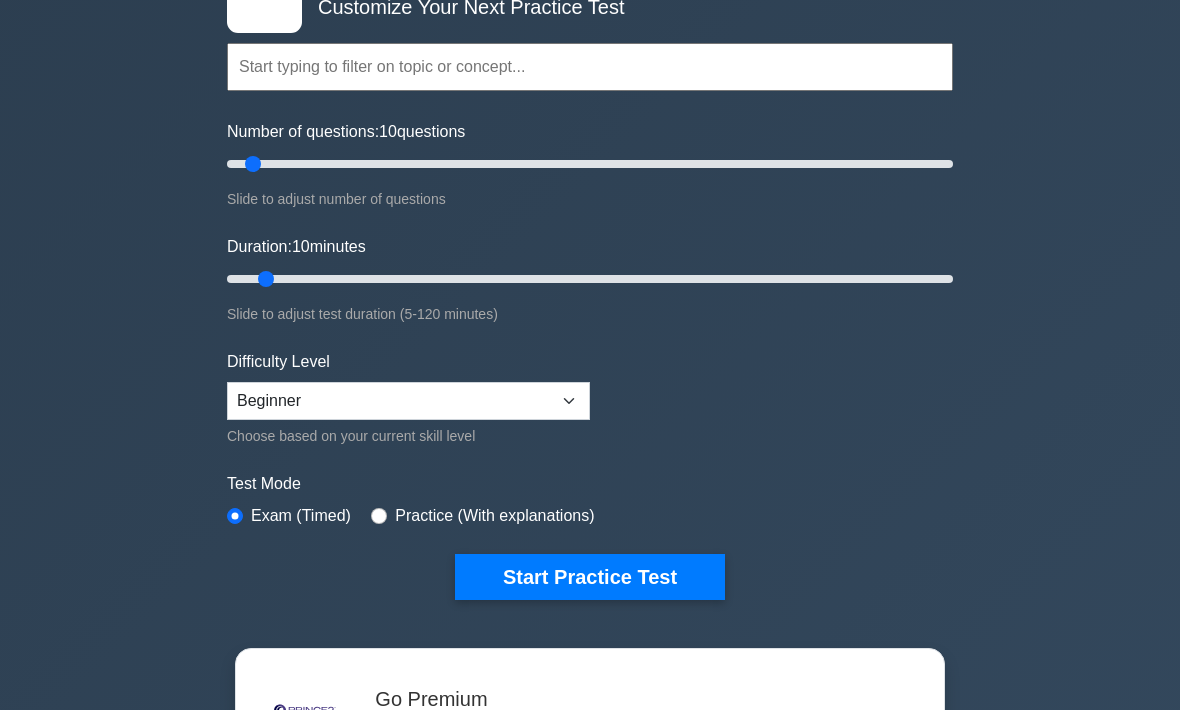 click on "Start Practice Test" at bounding box center (590, 577) 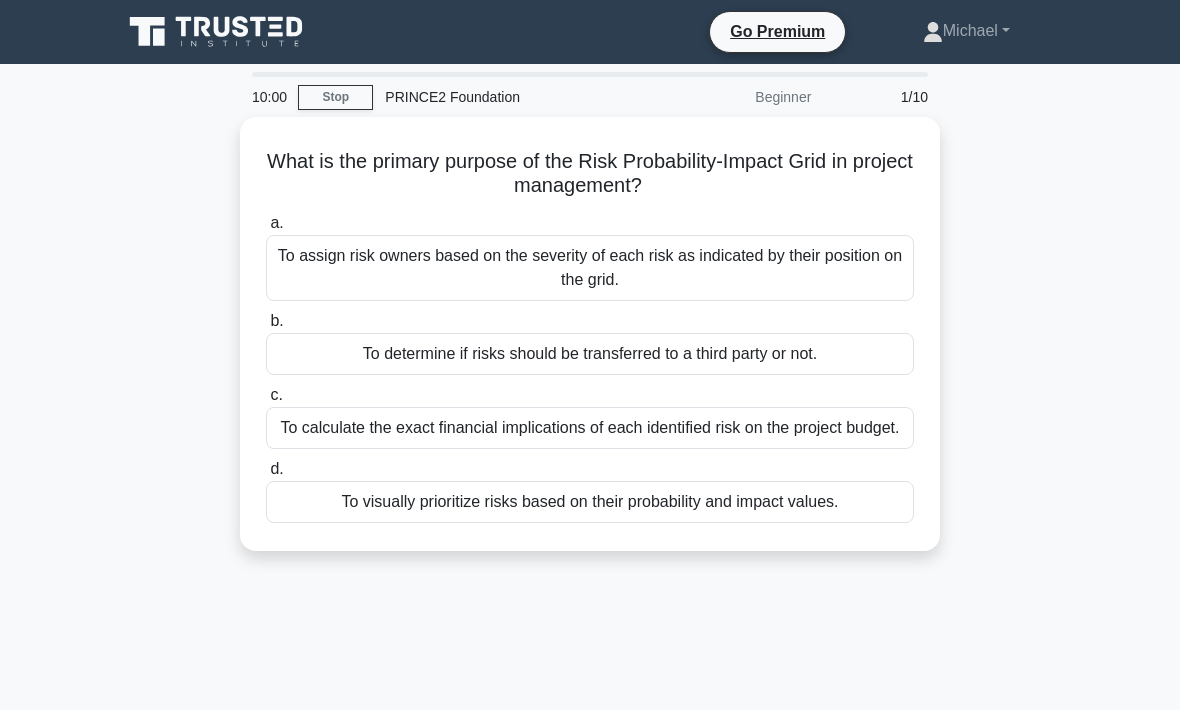 scroll, scrollTop: 0, scrollLeft: 0, axis: both 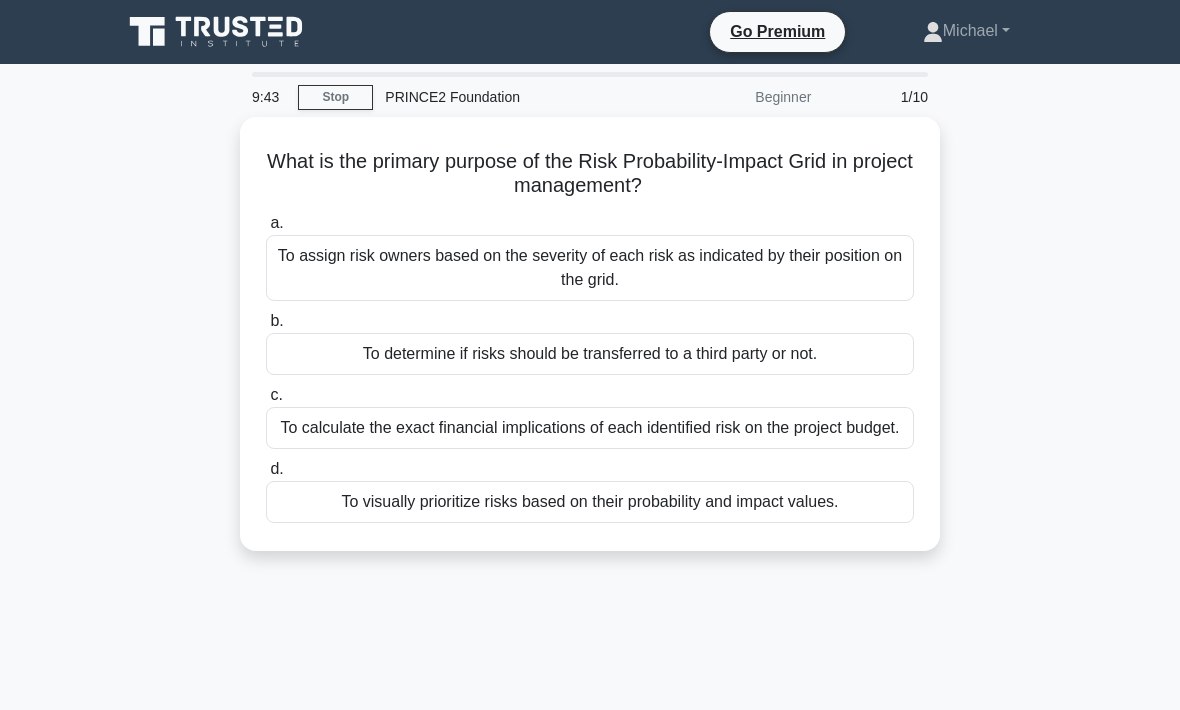 click on "To calculate the exact financial implications of each identified risk on the project budget." at bounding box center (590, 428) 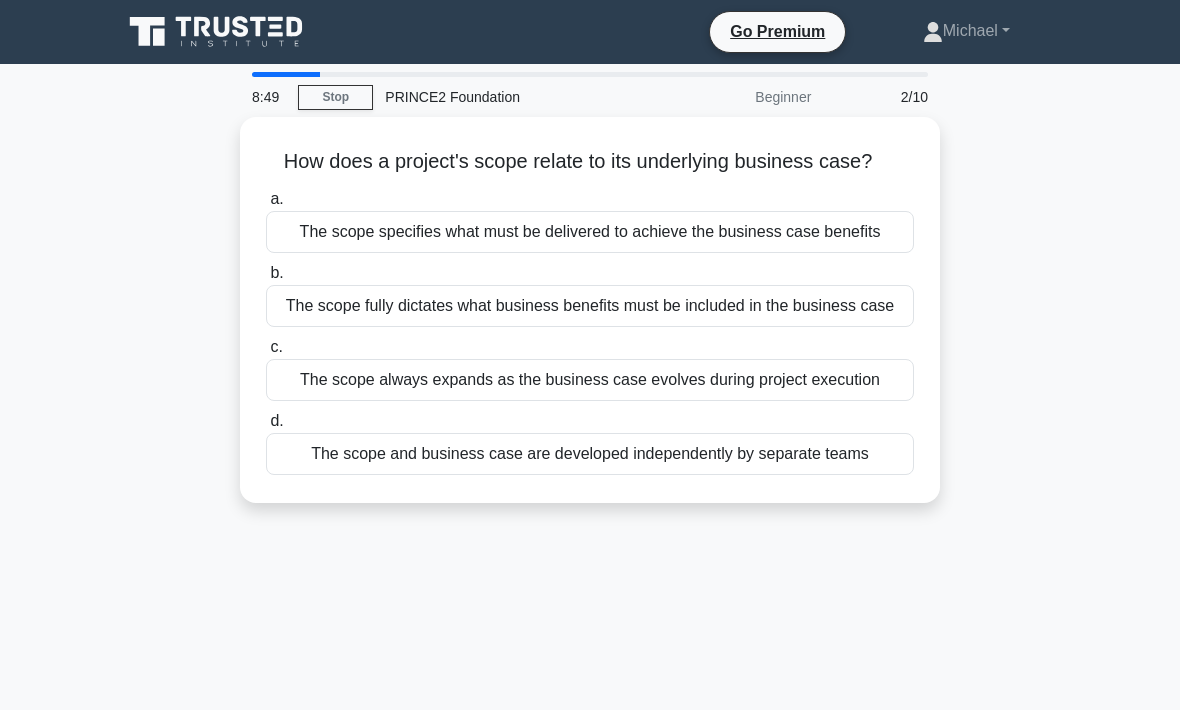 click on "The scope specifies what must be delivered to achieve the business case benefits" at bounding box center [590, 232] 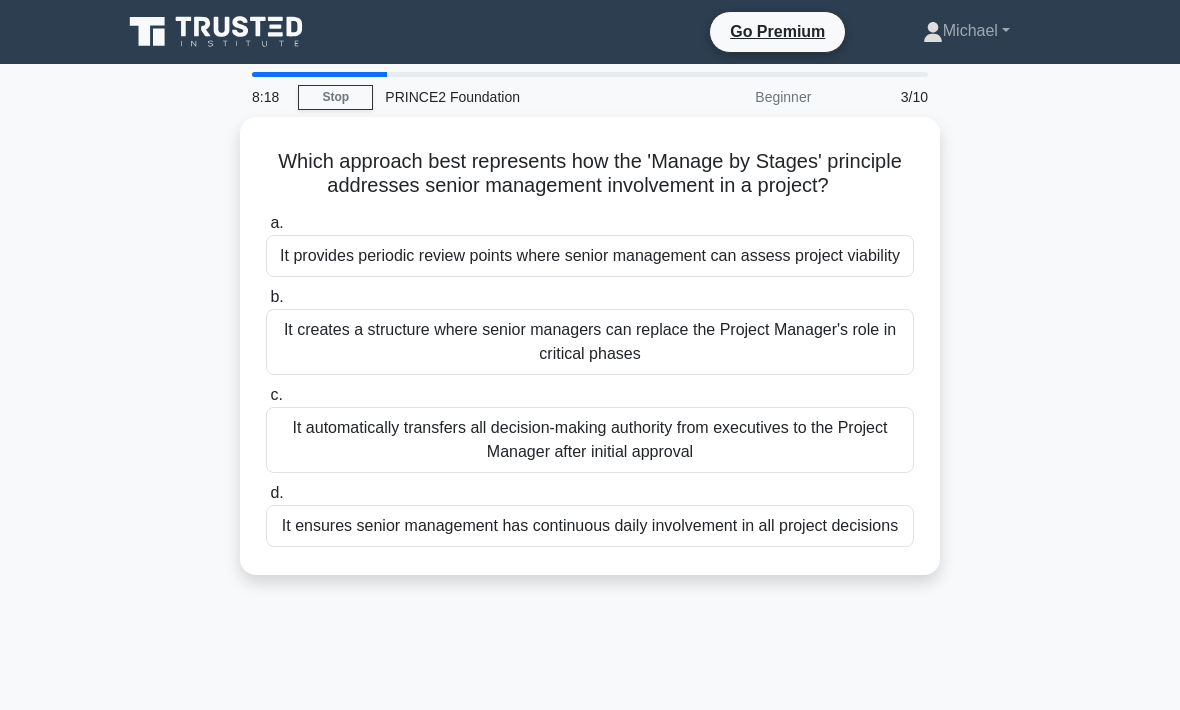 click on "It provides periodic review points where senior management can assess project viability" at bounding box center (590, 256) 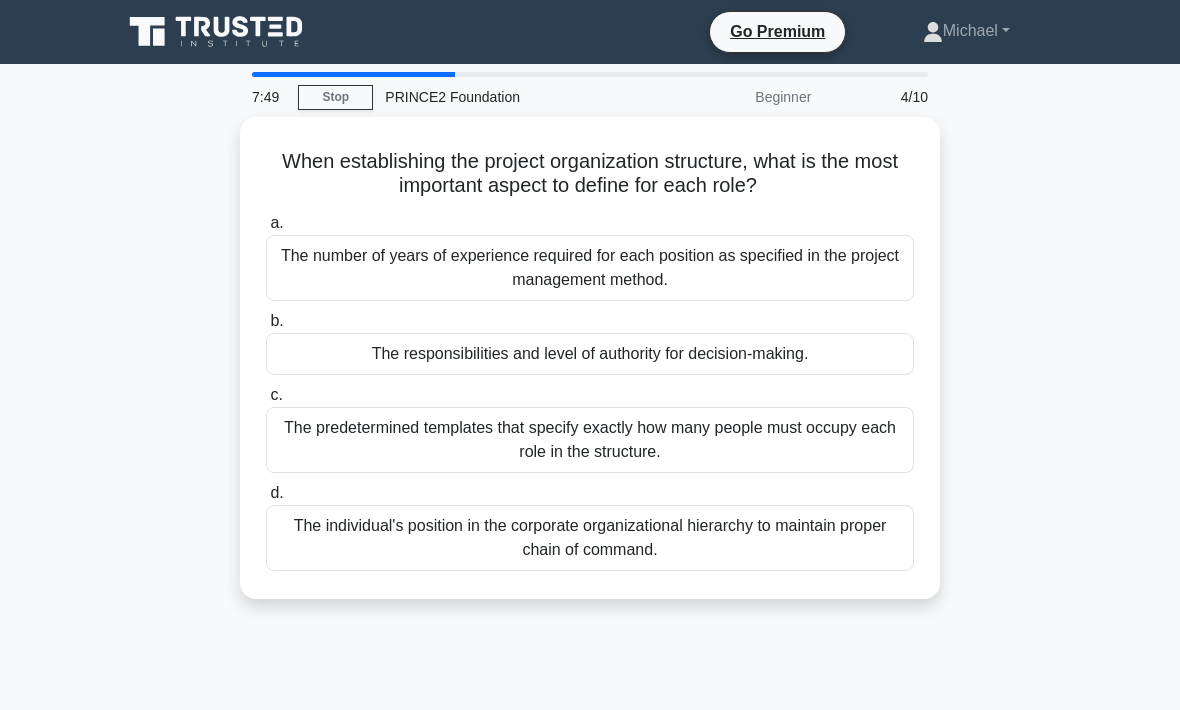 click on "The responsibilities and level of authority for decision-making." at bounding box center (590, 354) 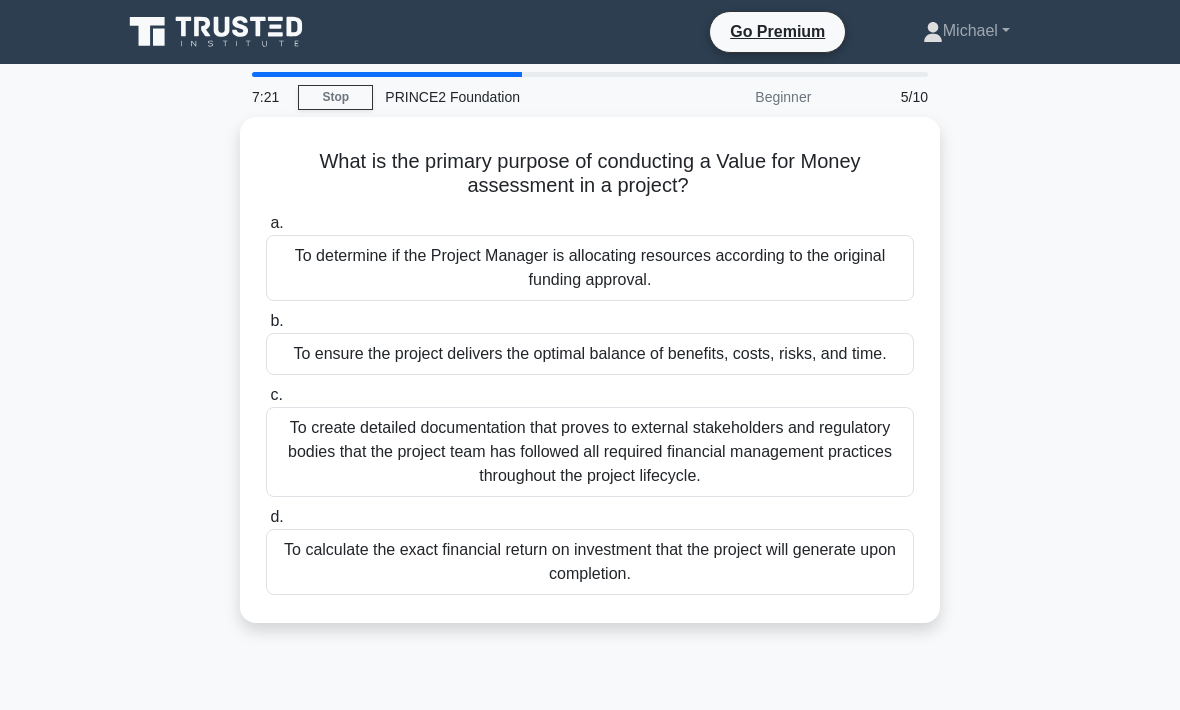 click on "To ensure the project delivers the optimal balance of benefits, costs, risks, and time." at bounding box center [590, 354] 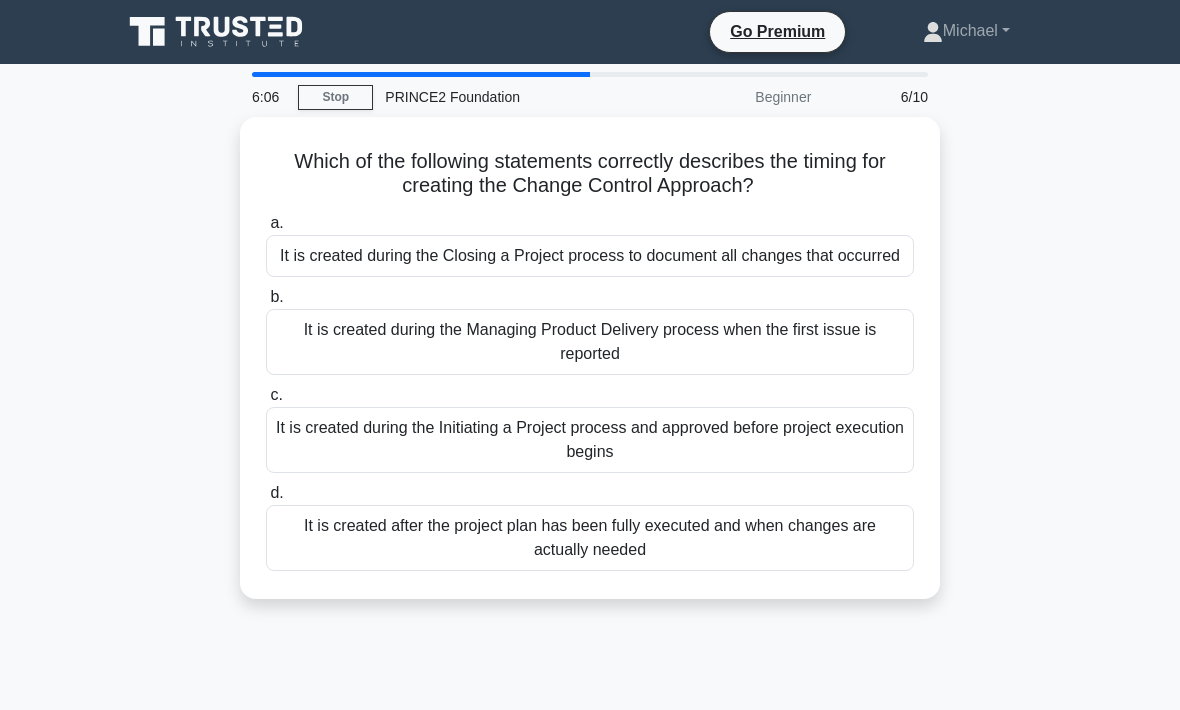 click on "It is created during the Initiating a Project process and approved before project execution begins" at bounding box center (590, 440) 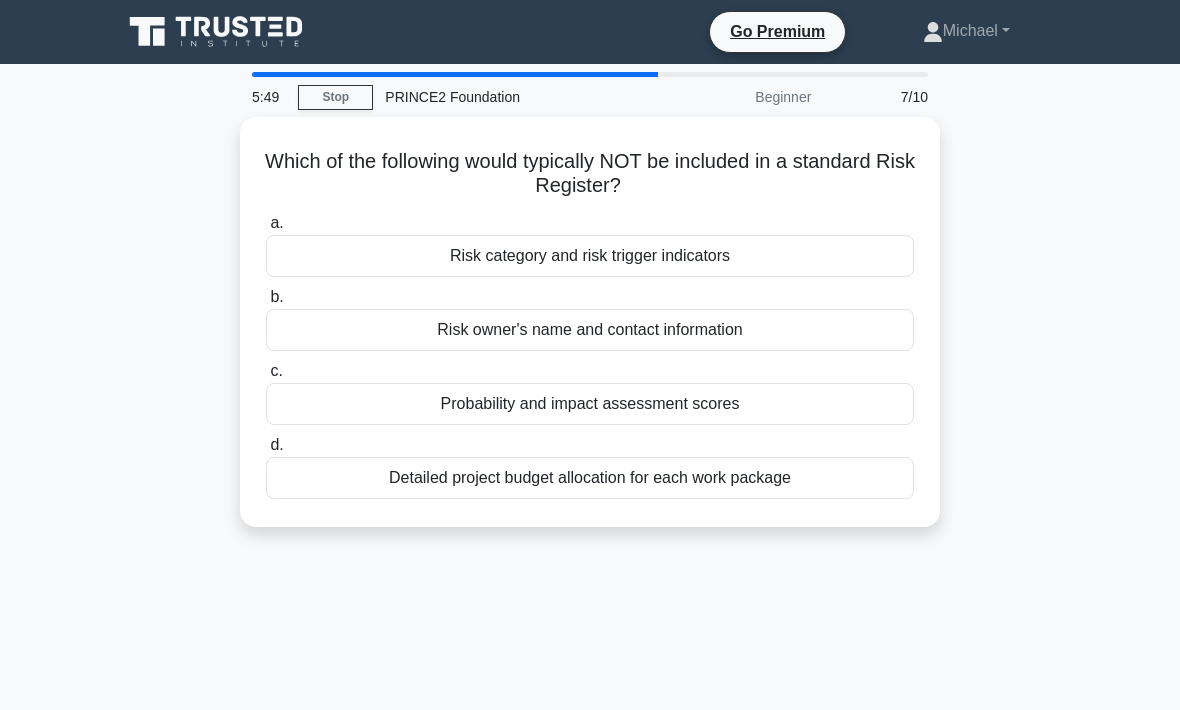 click on "Detailed project budget allocation for each work package" at bounding box center (590, 478) 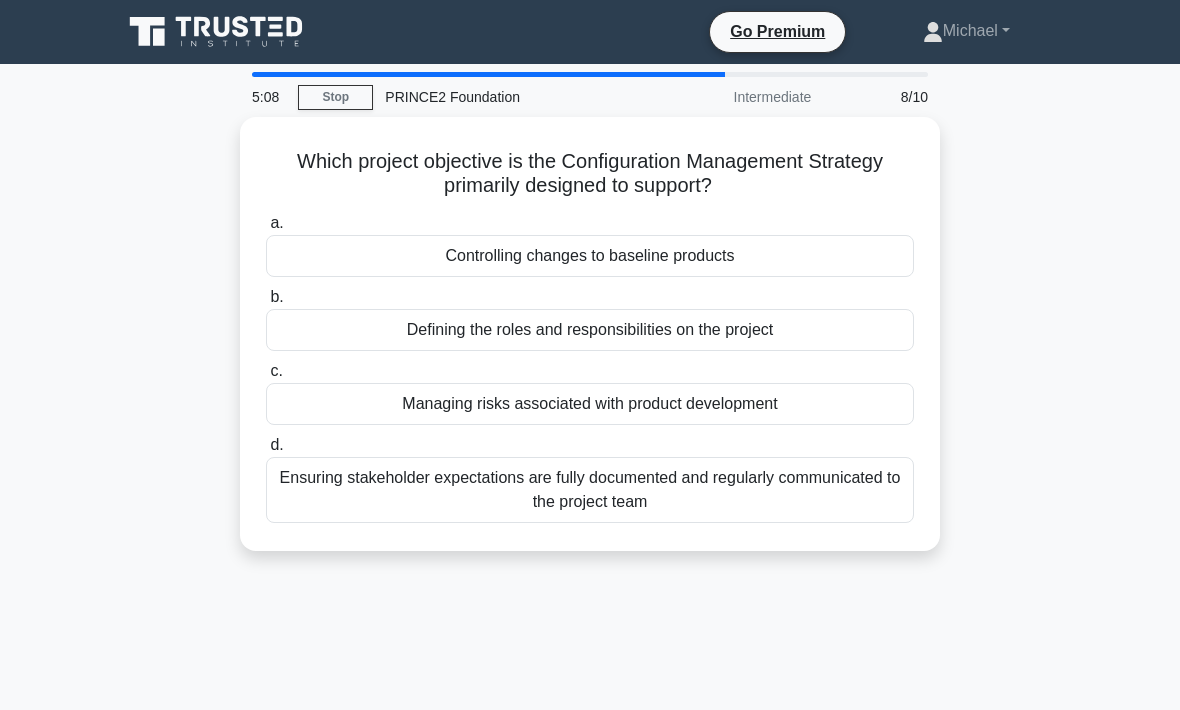 click on "Ensuring stakeholder expectations are fully documented and regularly communicated to the project team" at bounding box center [590, 490] 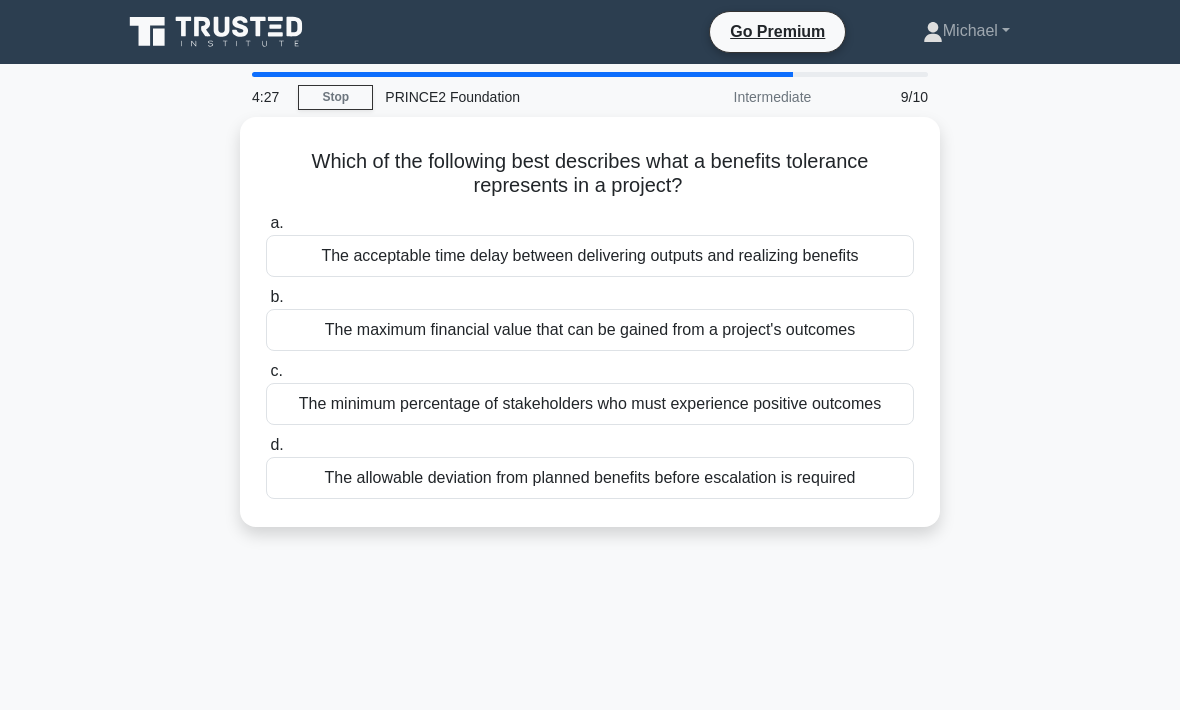 click on "The allowable deviation from planned benefits before escalation is required" at bounding box center [590, 478] 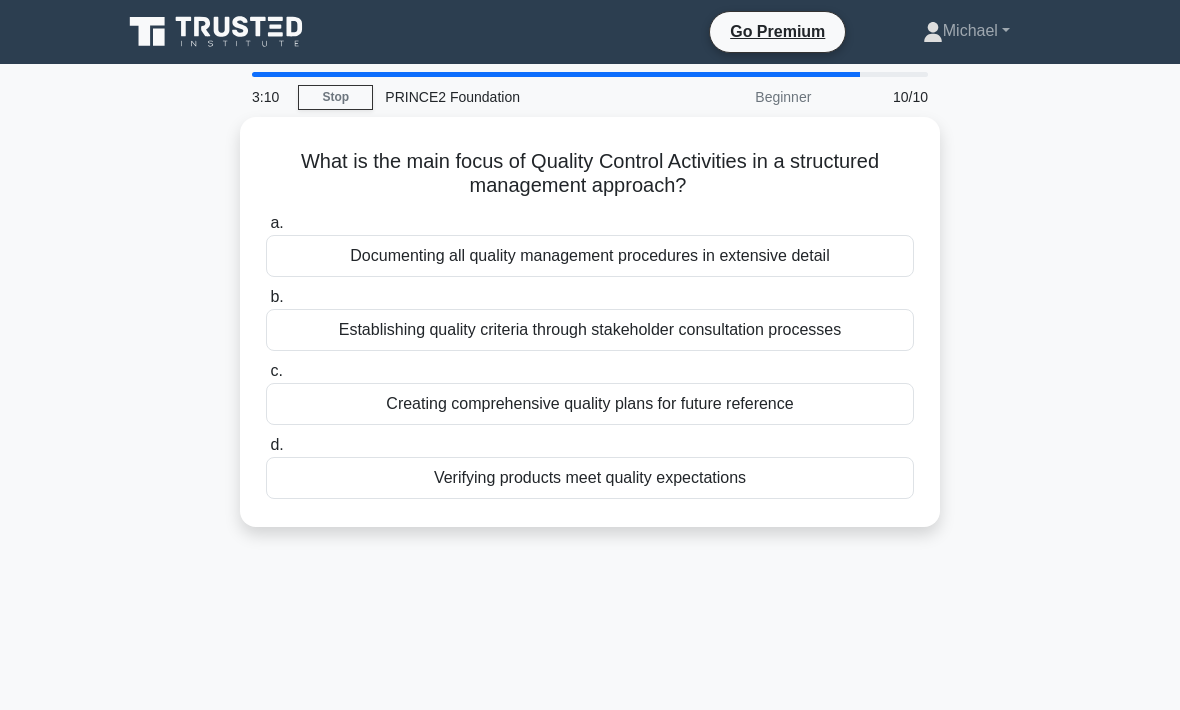 click on "Verifying products meet quality expectations" at bounding box center (590, 478) 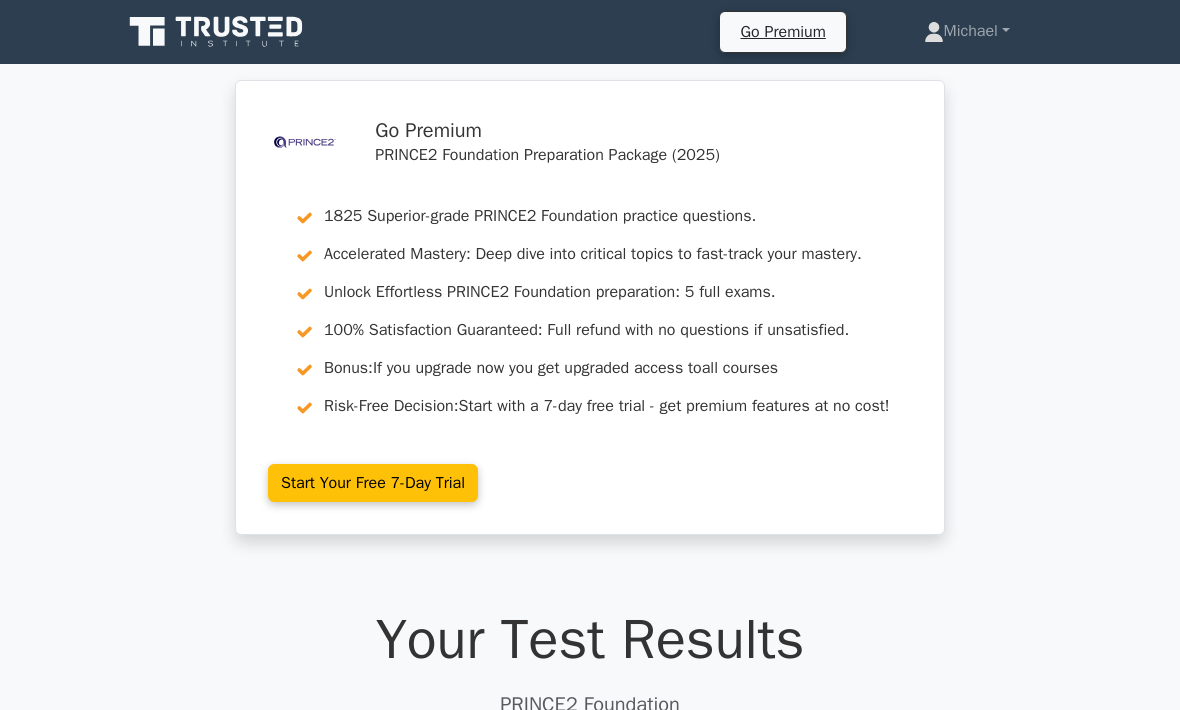 scroll, scrollTop: 0, scrollLeft: 0, axis: both 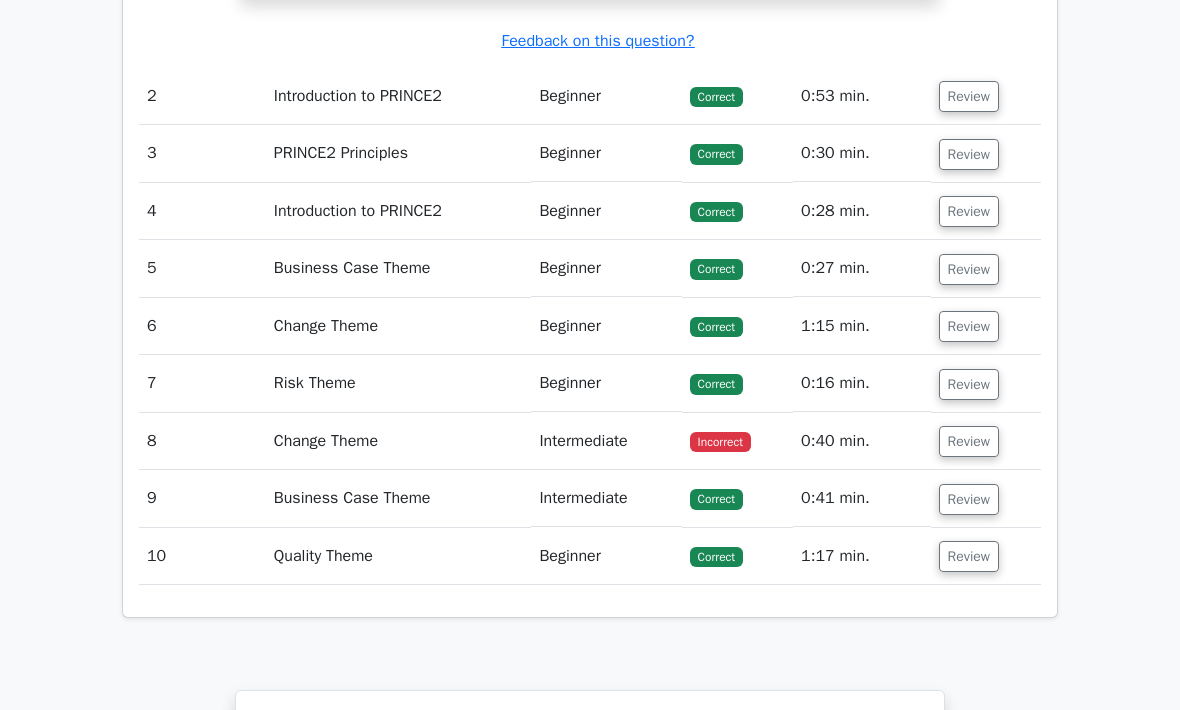click on "Review" at bounding box center [969, 442] 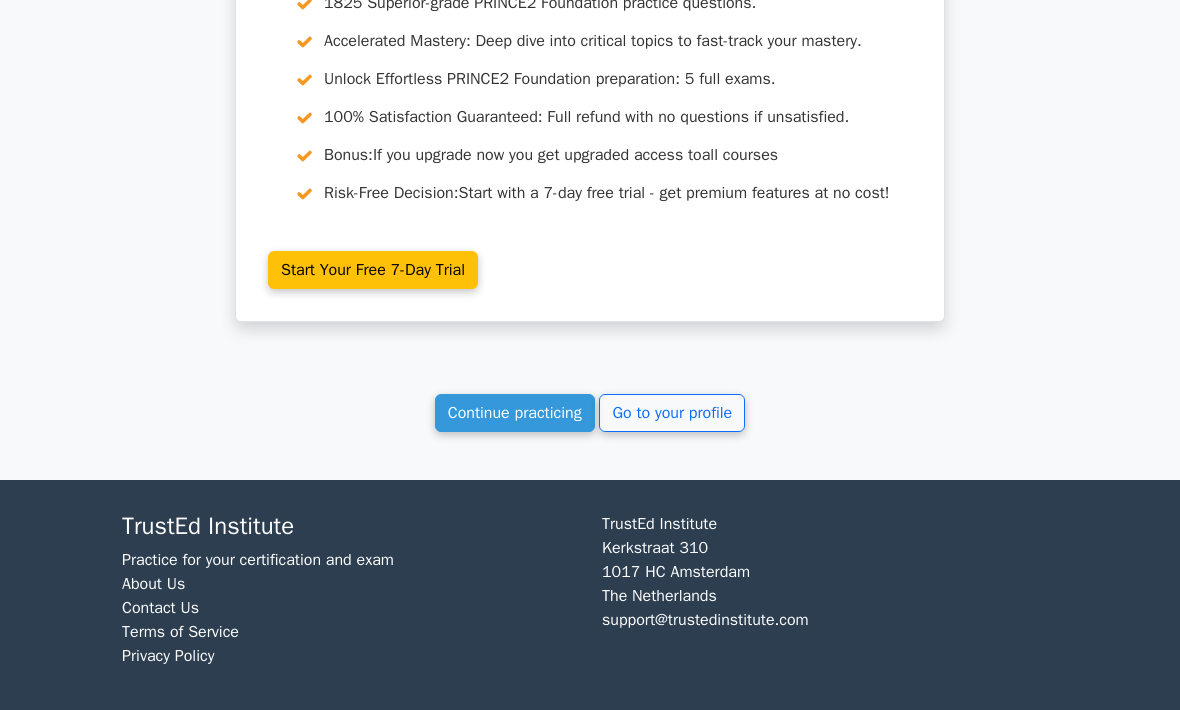 scroll, scrollTop: 4453, scrollLeft: 0, axis: vertical 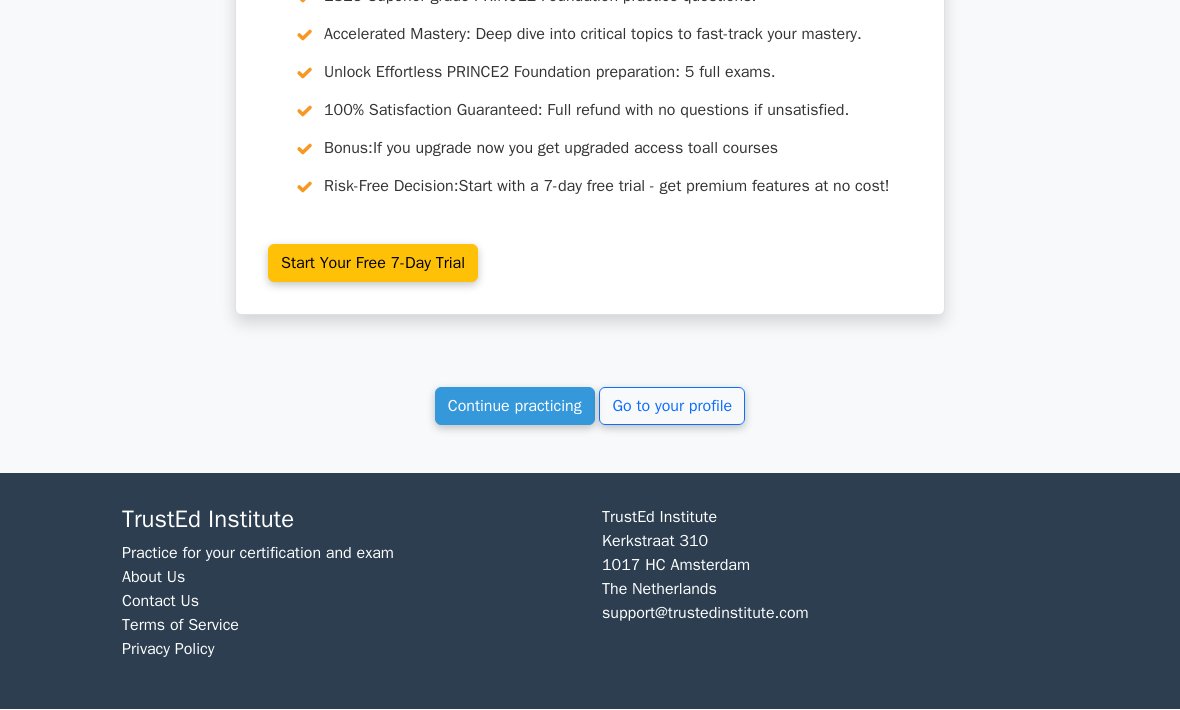 click on "Continue practicing" at bounding box center (515, 407) 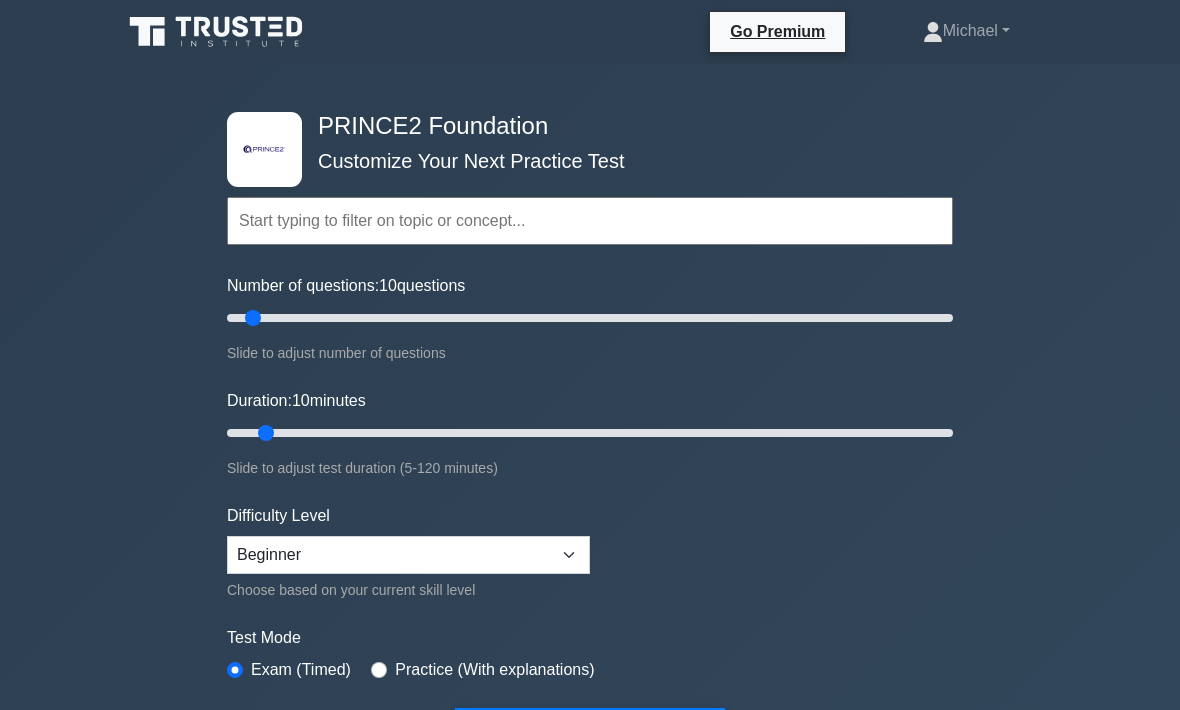 scroll, scrollTop: 0, scrollLeft: 0, axis: both 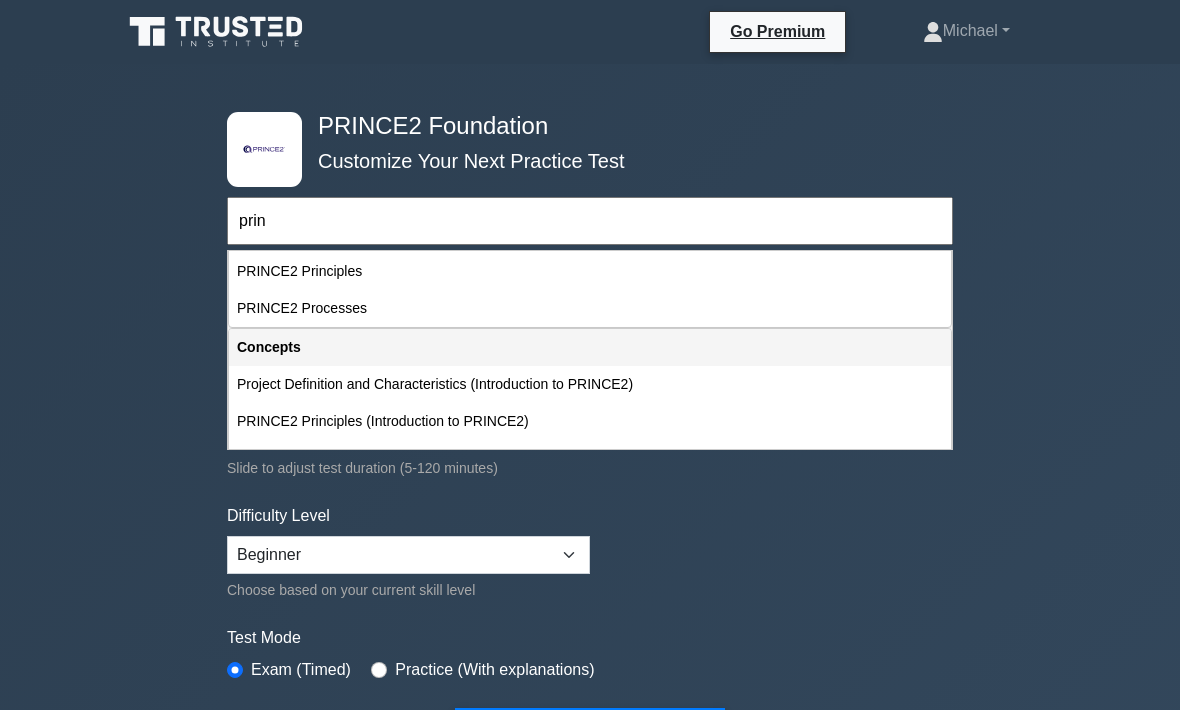 click on "PRINCE2 Principles" at bounding box center (590, 271) 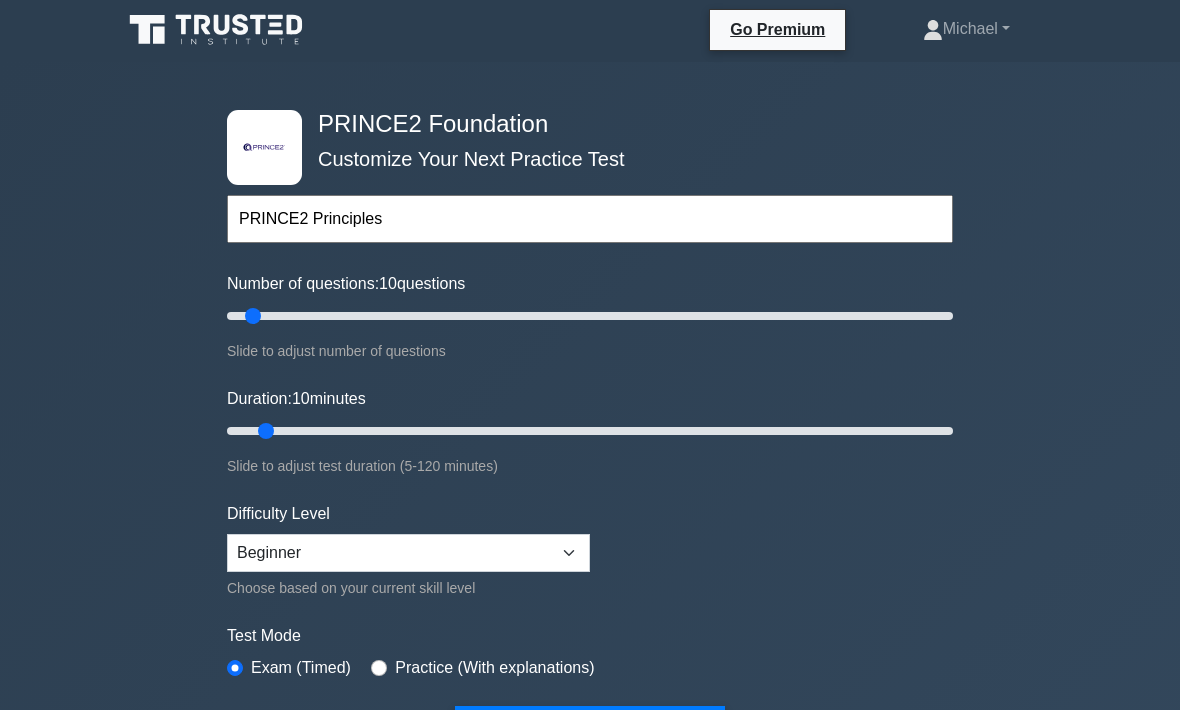 scroll, scrollTop: 3, scrollLeft: 0, axis: vertical 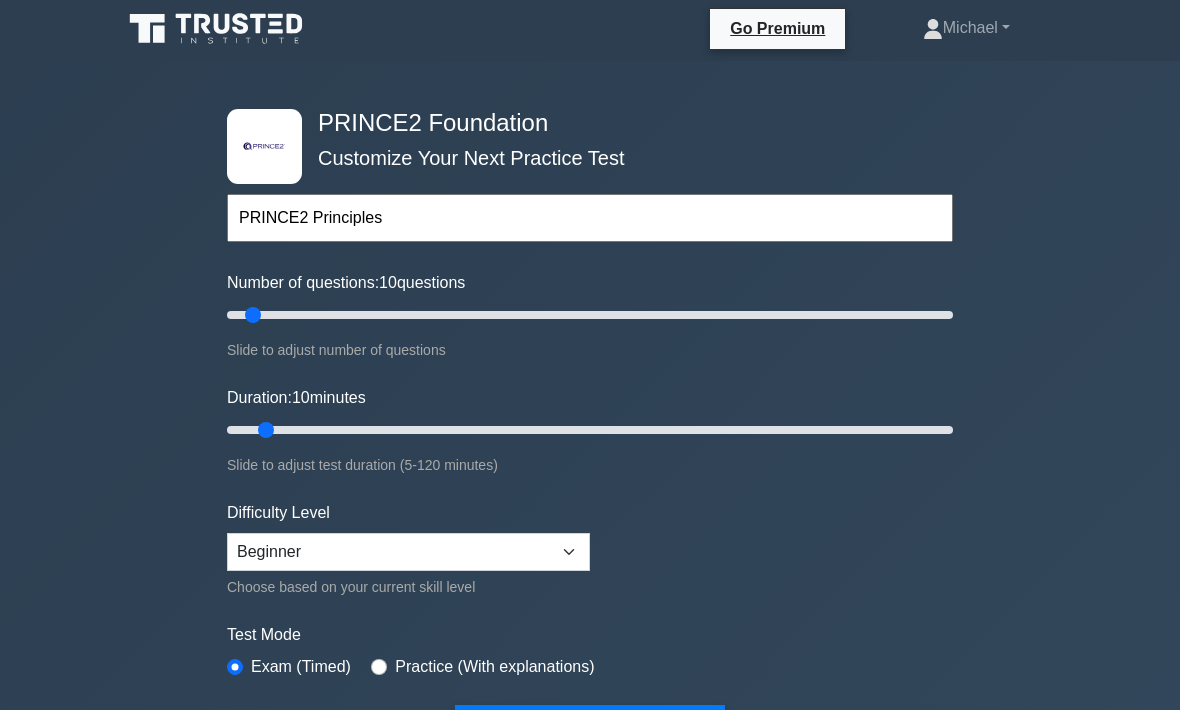 click on "Start Practice Test" at bounding box center (590, 728) 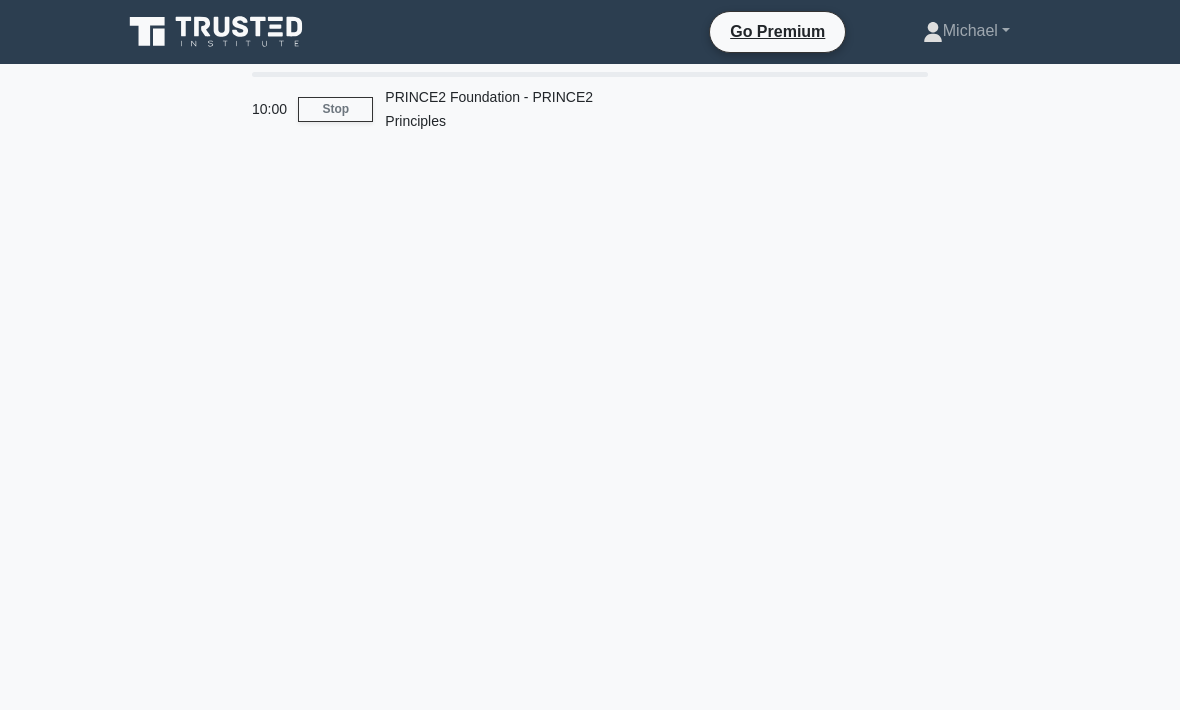 scroll, scrollTop: 0, scrollLeft: 0, axis: both 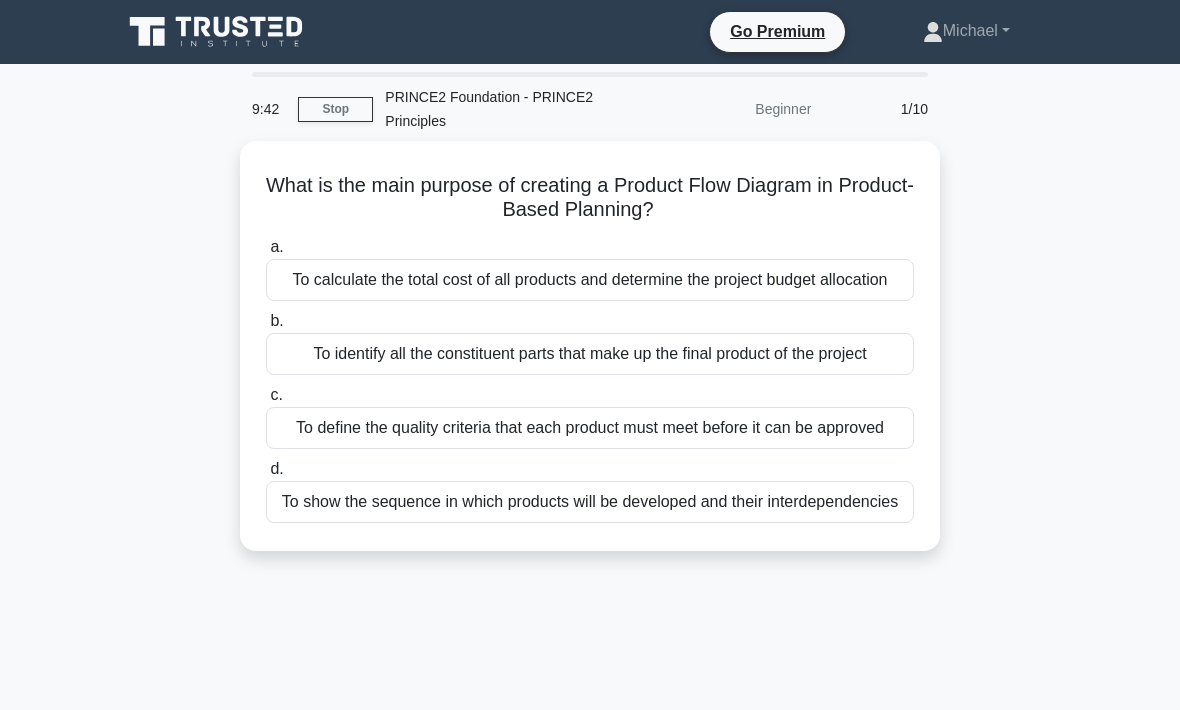 click on "To show the sequence in which products will be developed and their interdependencies" at bounding box center (590, 502) 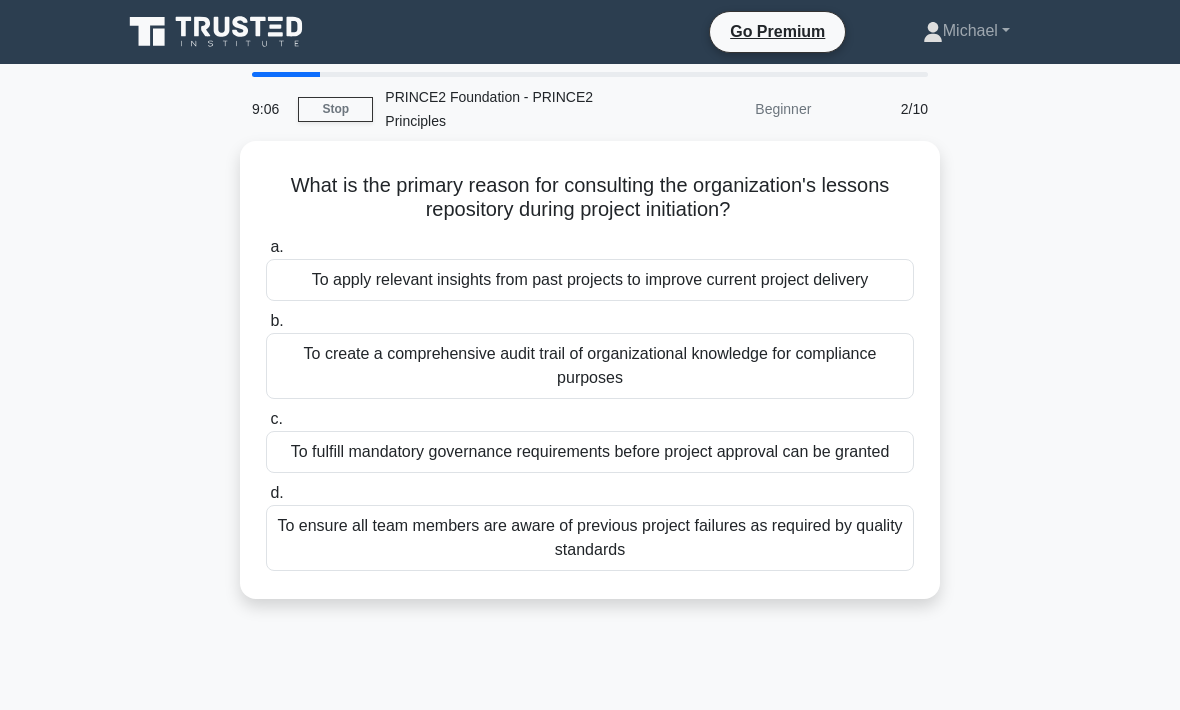 click on "To apply relevant insights from past projects to improve current project delivery" at bounding box center [590, 280] 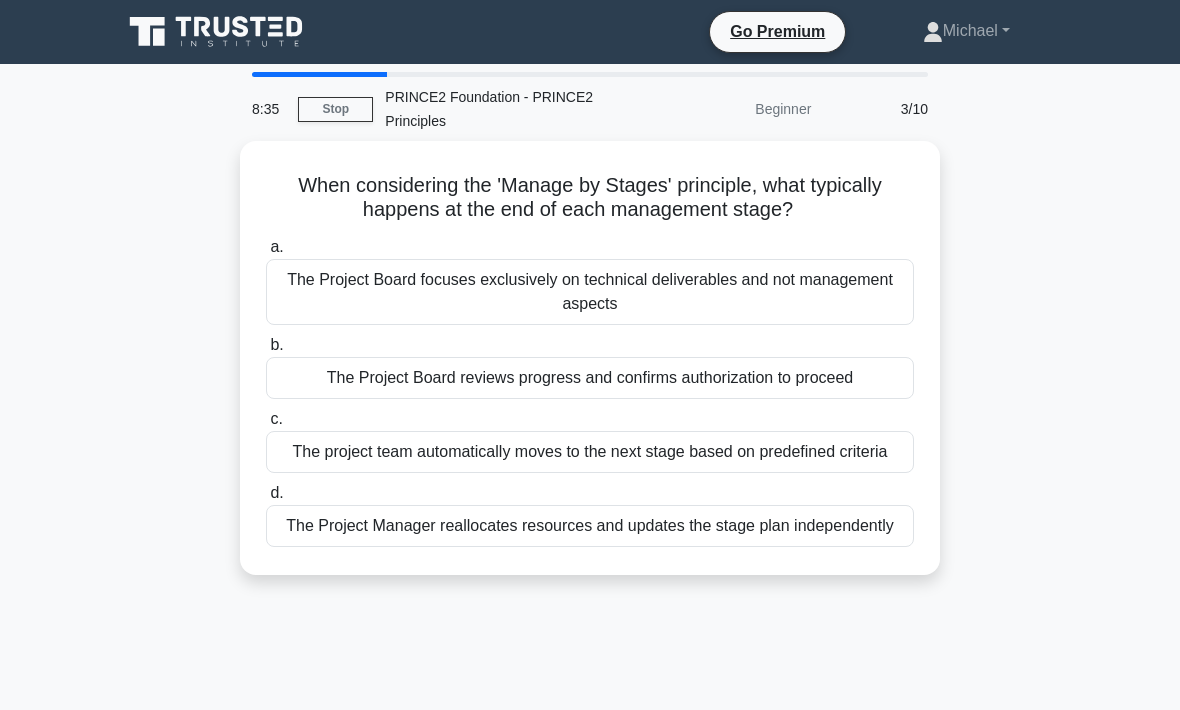 click on "The Project Board reviews progress and confirms authorization to proceed" at bounding box center (590, 378) 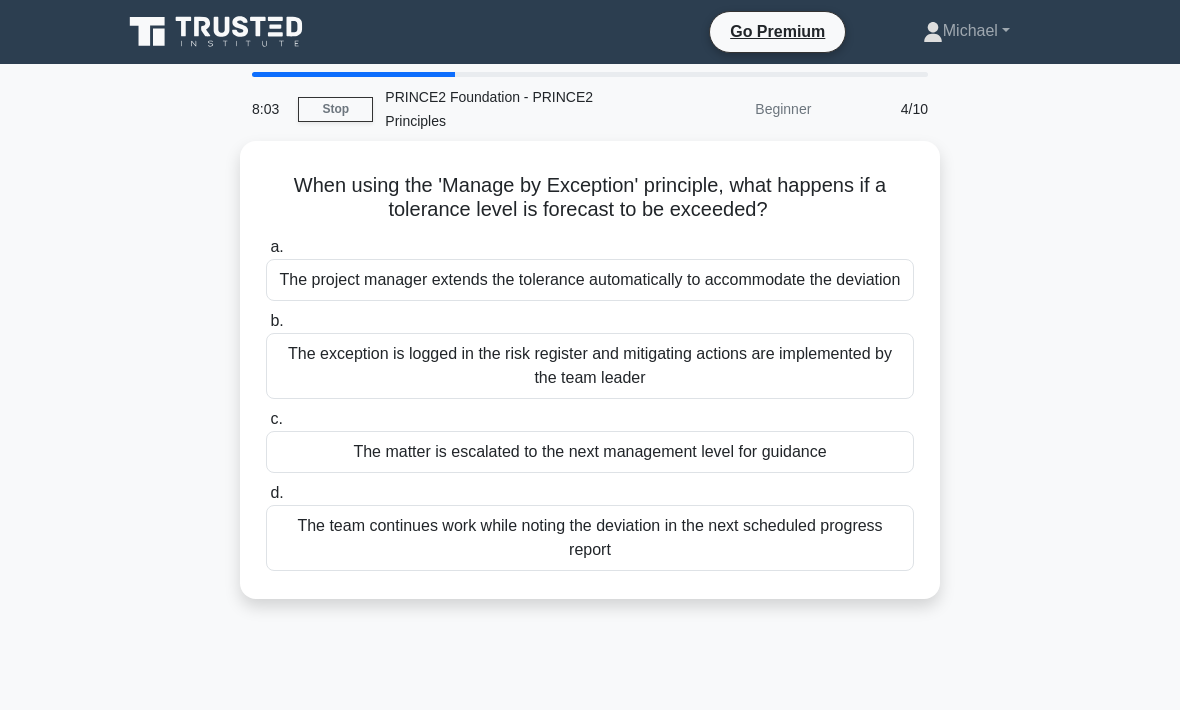 click on "The matter is escalated to the next management level for guidance" at bounding box center [590, 452] 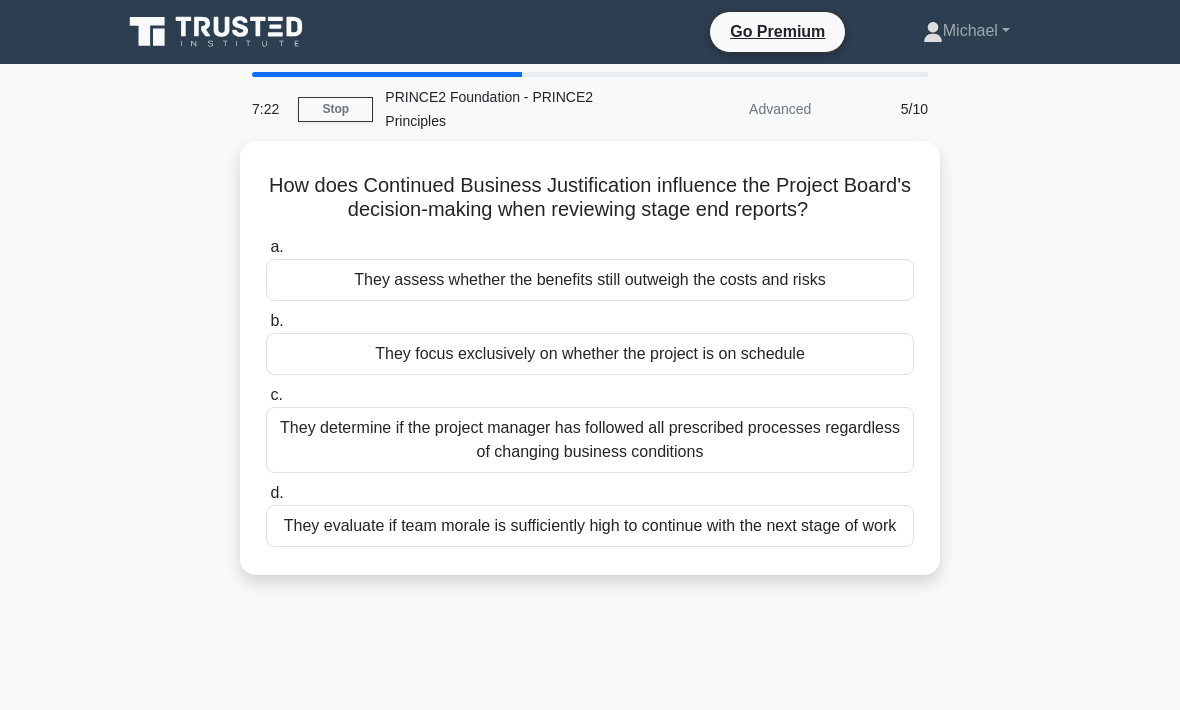 click on "They focus exclusively on whether the project is on schedule" at bounding box center [590, 354] 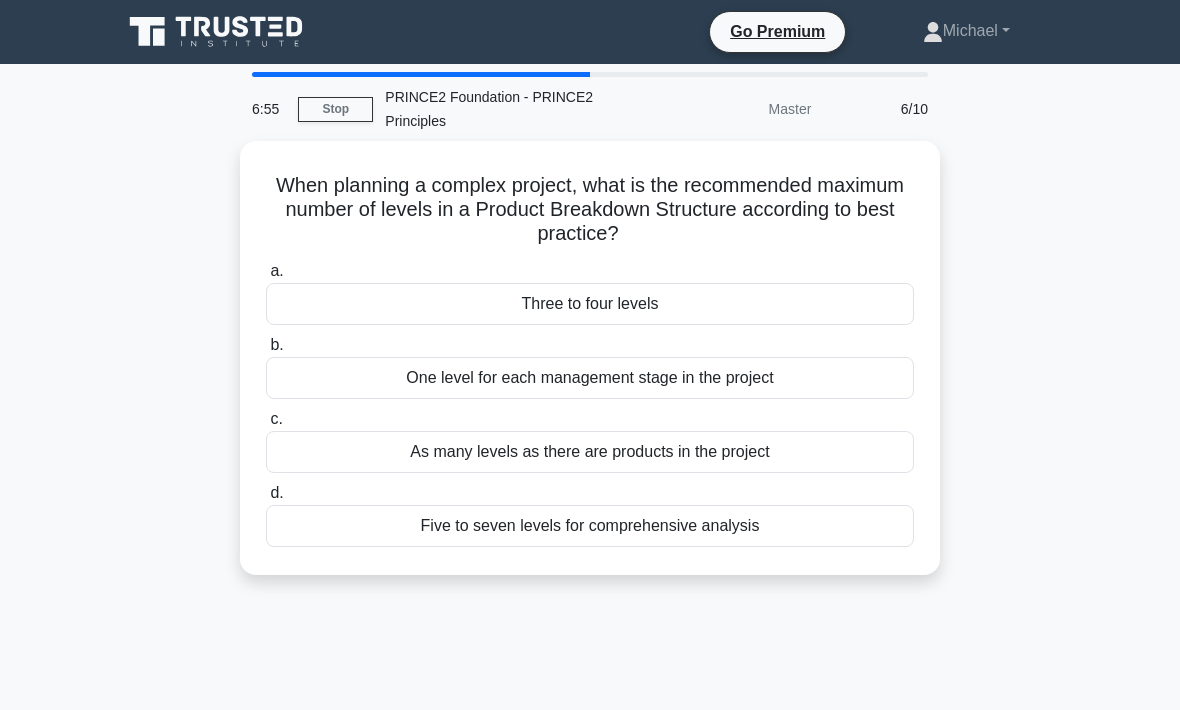 click on "One level for each management stage in the project" at bounding box center [590, 378] 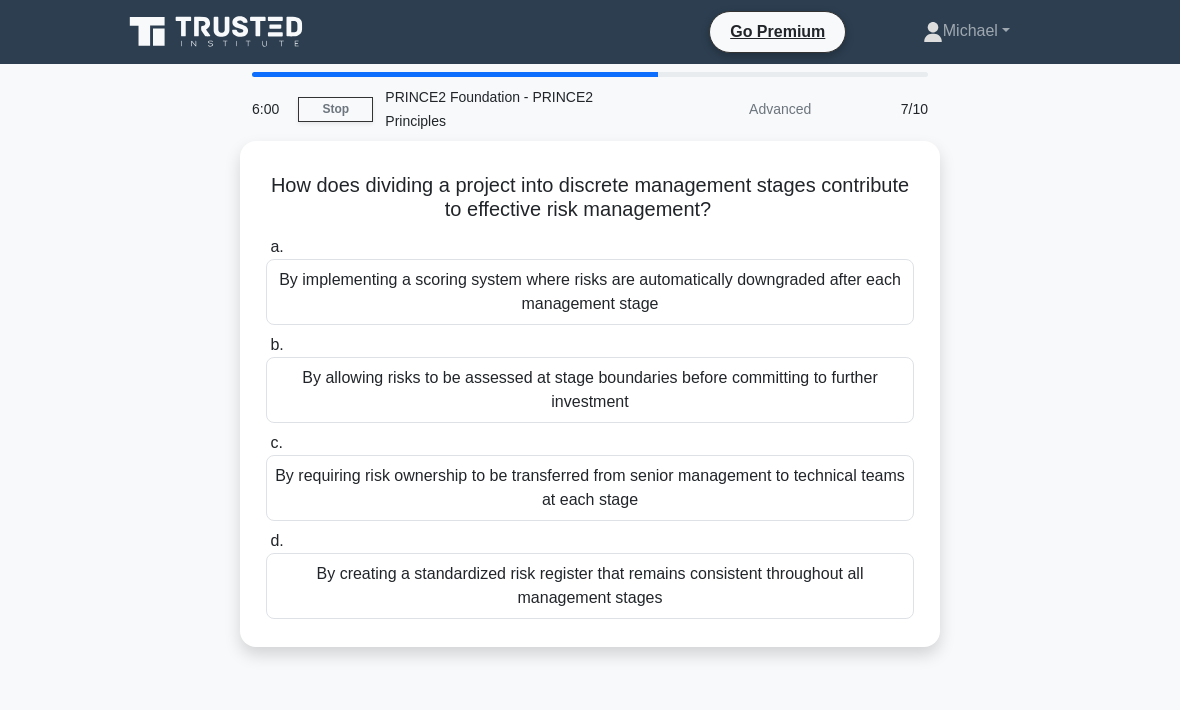 click on "By allowing risks to be assessed at stage boundaries before committing to further investment" at bounding box center (590, 390) 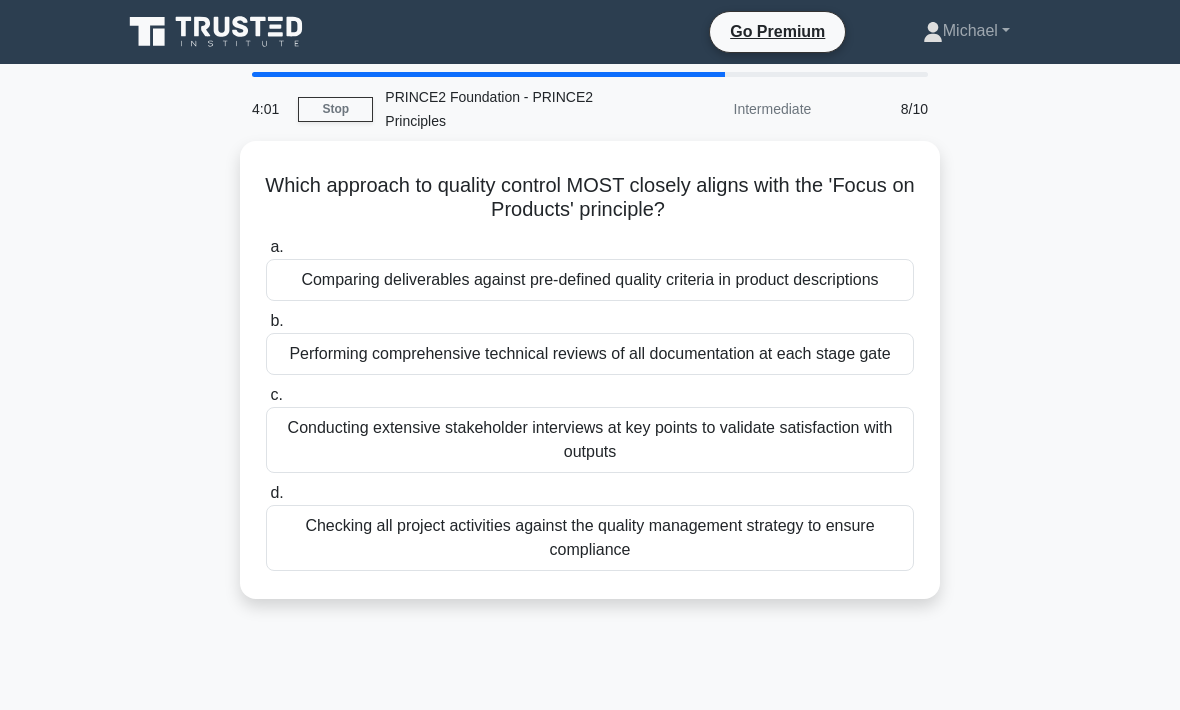 click on "Checking all project activities against the quality management strategy to ensure compliance" at bounding box center (590, 538) 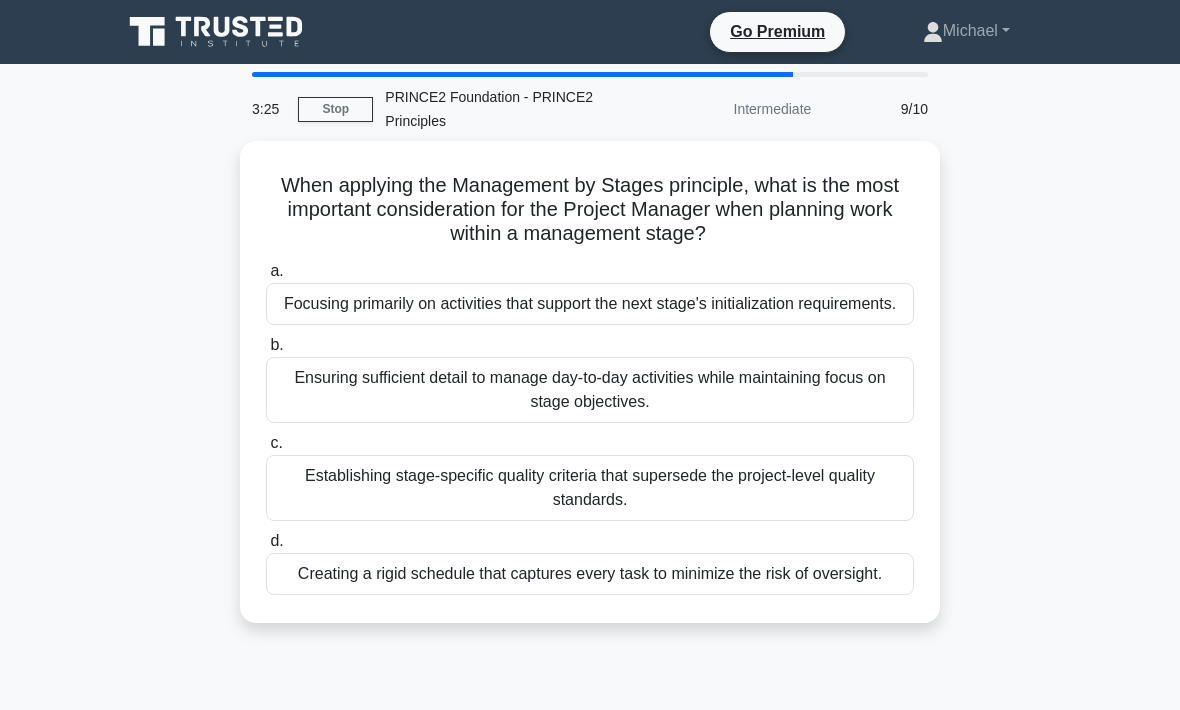 click on "Ensuring sufficient detail to manage day-to-day activities while maintaining focus on stage objectives." at bounding box center (590, 390) 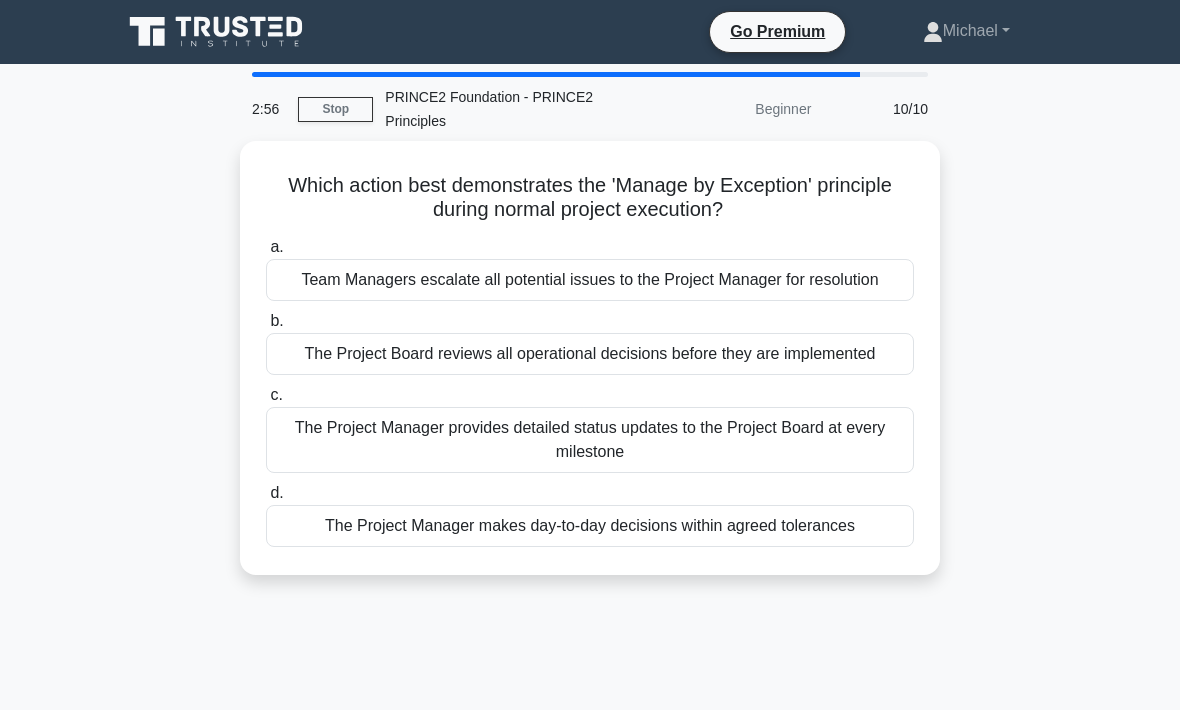 click on "The Project Manager makes day-to-day decisions within agreed tolerances" at bounding box center [590, 526] 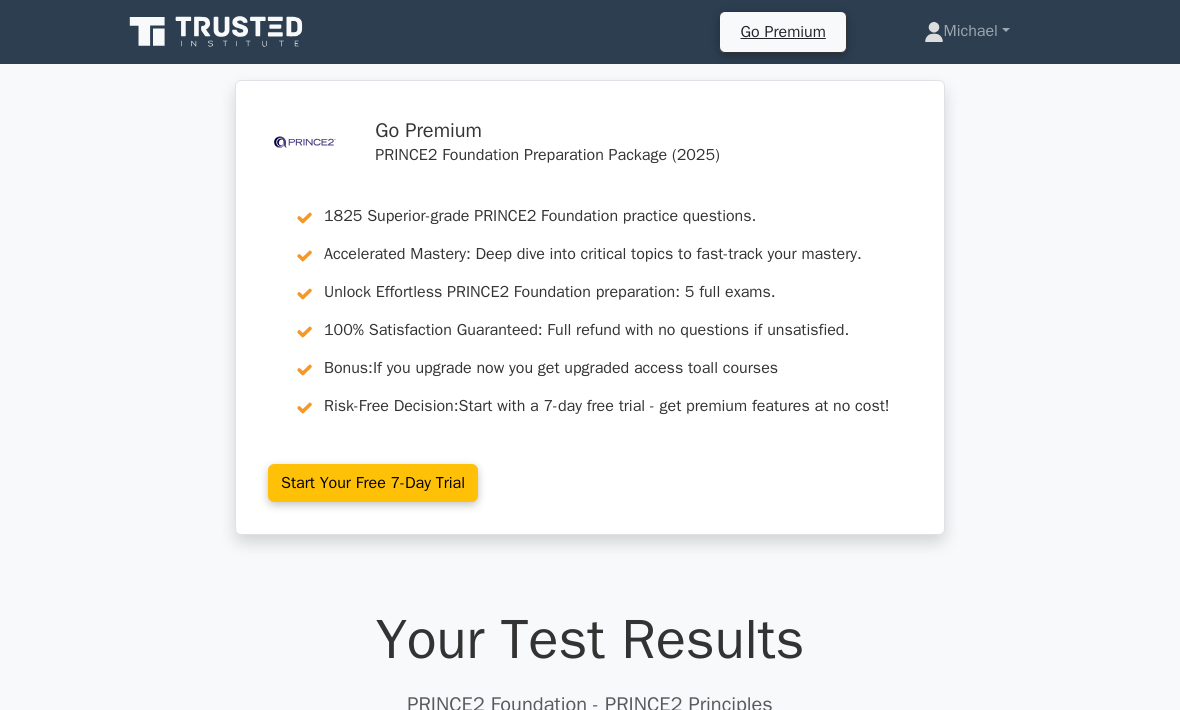 scroll, scrollTop: 0, scrollLeft: 0, axis: both 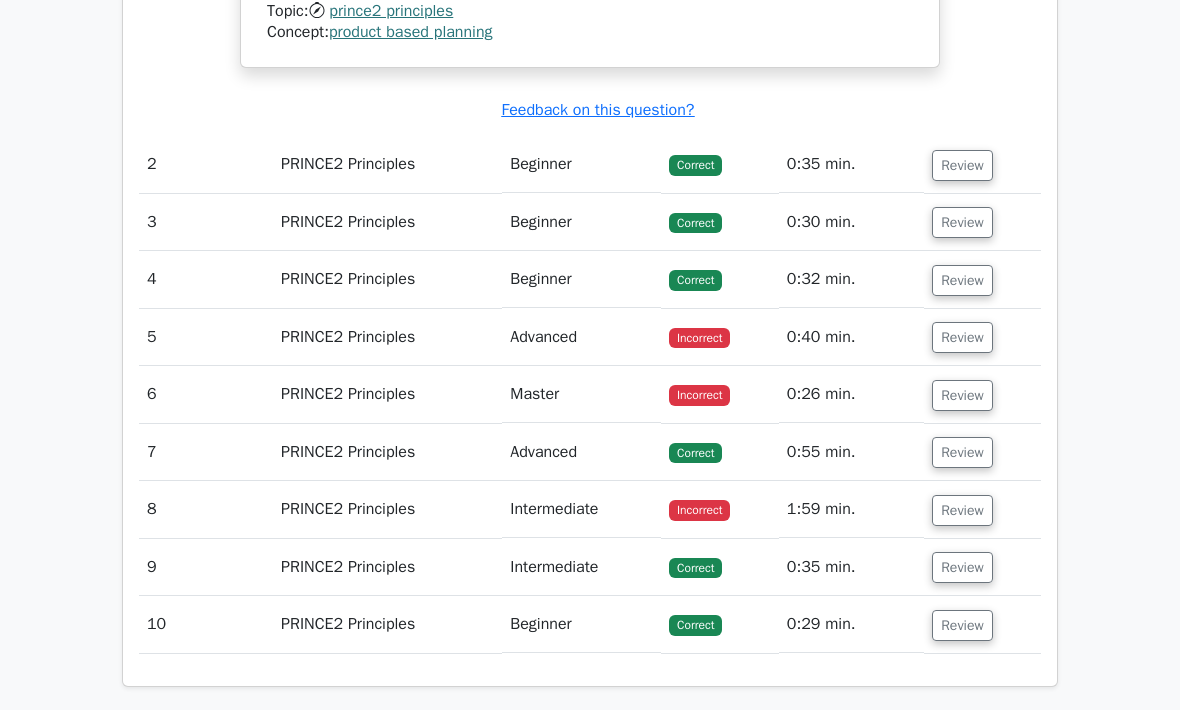 click on "Review" at bounding box center [962, 337] 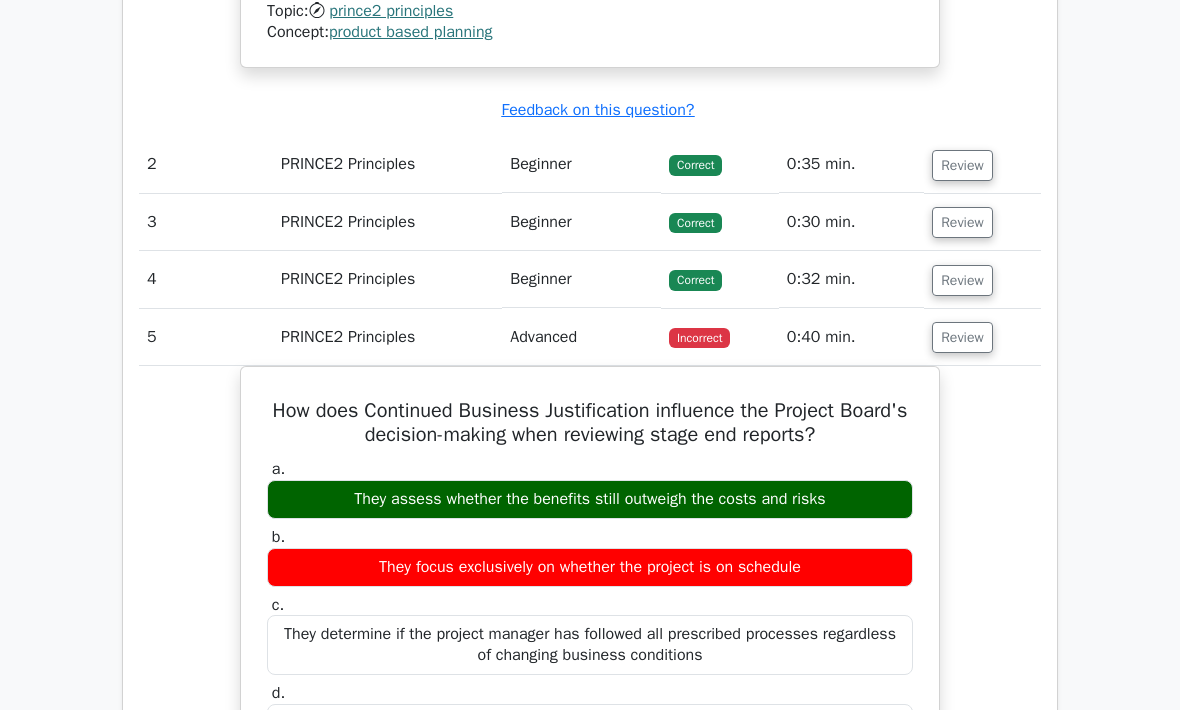click on ".st0{fill-rule:evenodd;clip-rule:evenodd;fill:#000041;} .st1{fill-rule:evenodd;clip-rule:evenodd;fill:#4A3B83;} .st2{fill-rule:evenodd;clip-rule:evenodd;fill:#A89DC3;} .st3{fill:#4A3B83;}
Go Premium
PRINCE2 Foundation Preparation Package ([YEAR])
1825 Superior-grade  PRINCE2 Foundation practice questions.
Accelerated Mastery: Deep dive into critical topics to fast-track your mastery.
Unlock Effortless PRINCE2 Foundation preparation: 5 full exams.
#" at bounding box center (590, 67) 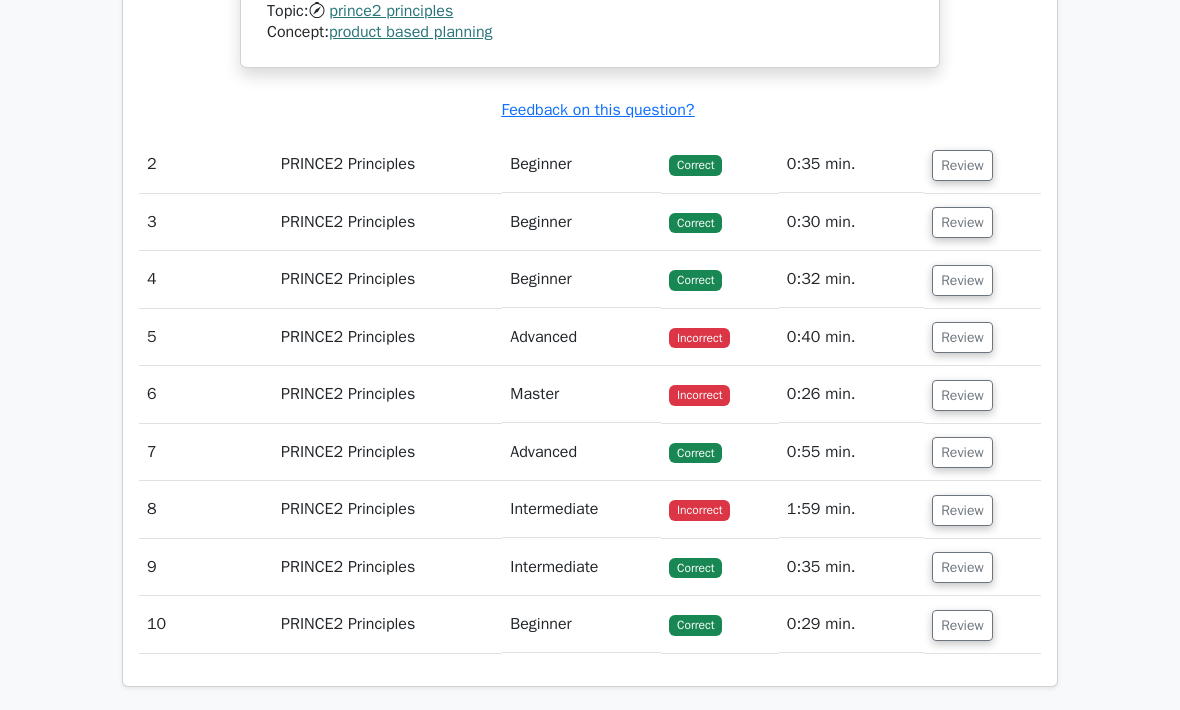 click on "Review" at bounding box center (962, 395) 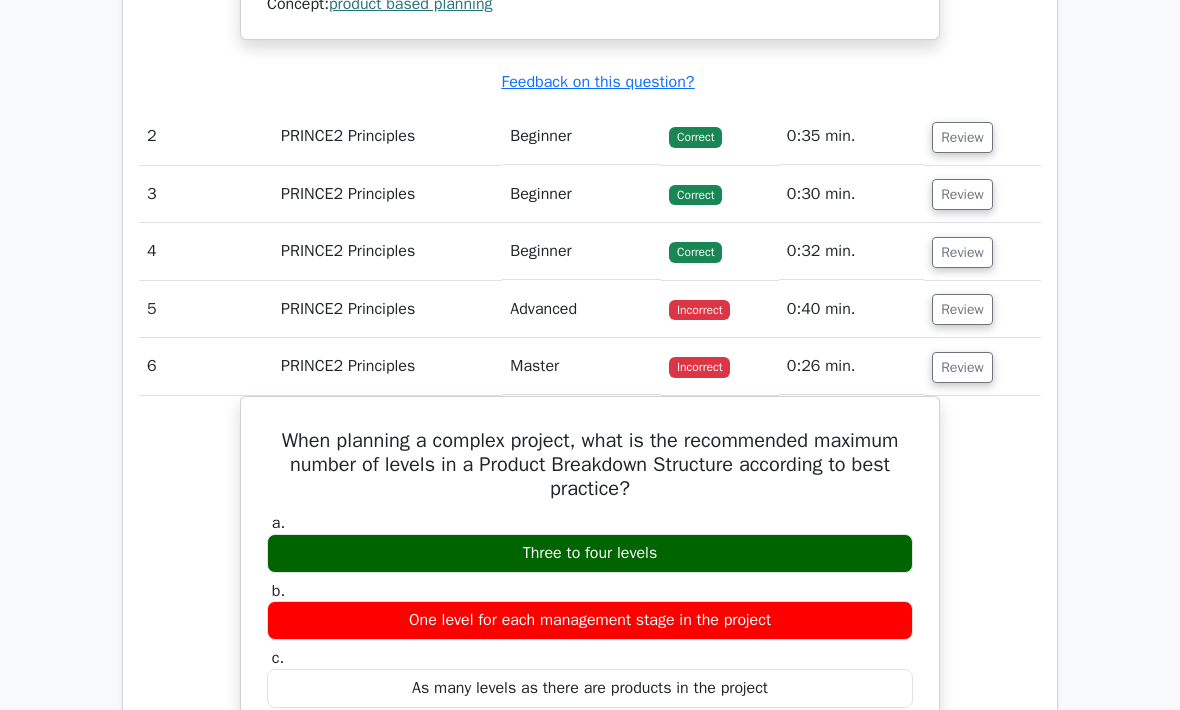 scroll, scrollTop: 2370, scrollLeft: 0, axis: vertical 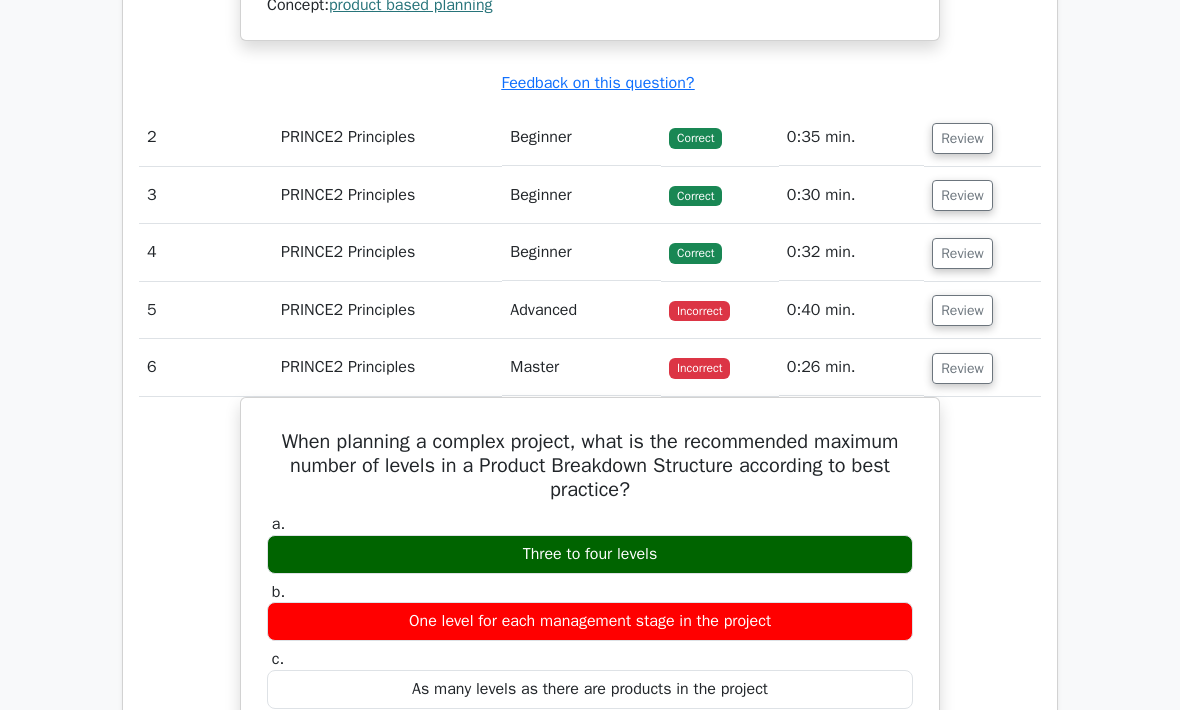 click on "Review" at bounding box center [962, 369] 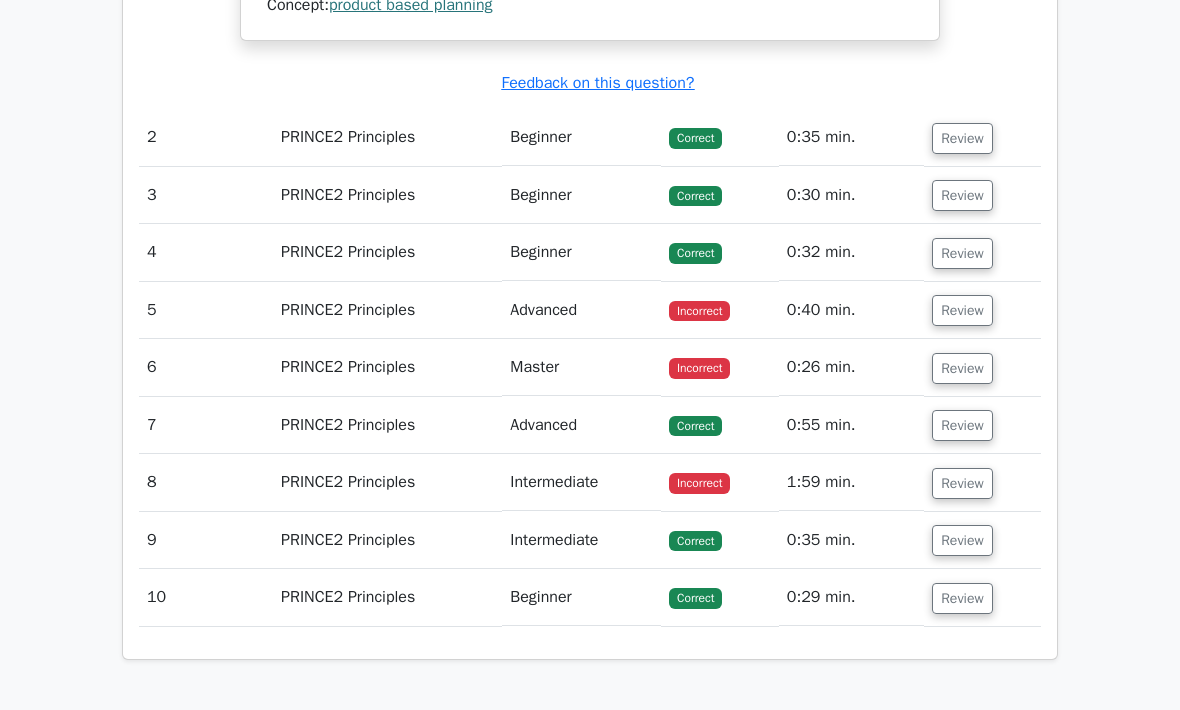 click on "Review" at bounding box center [962, 483] 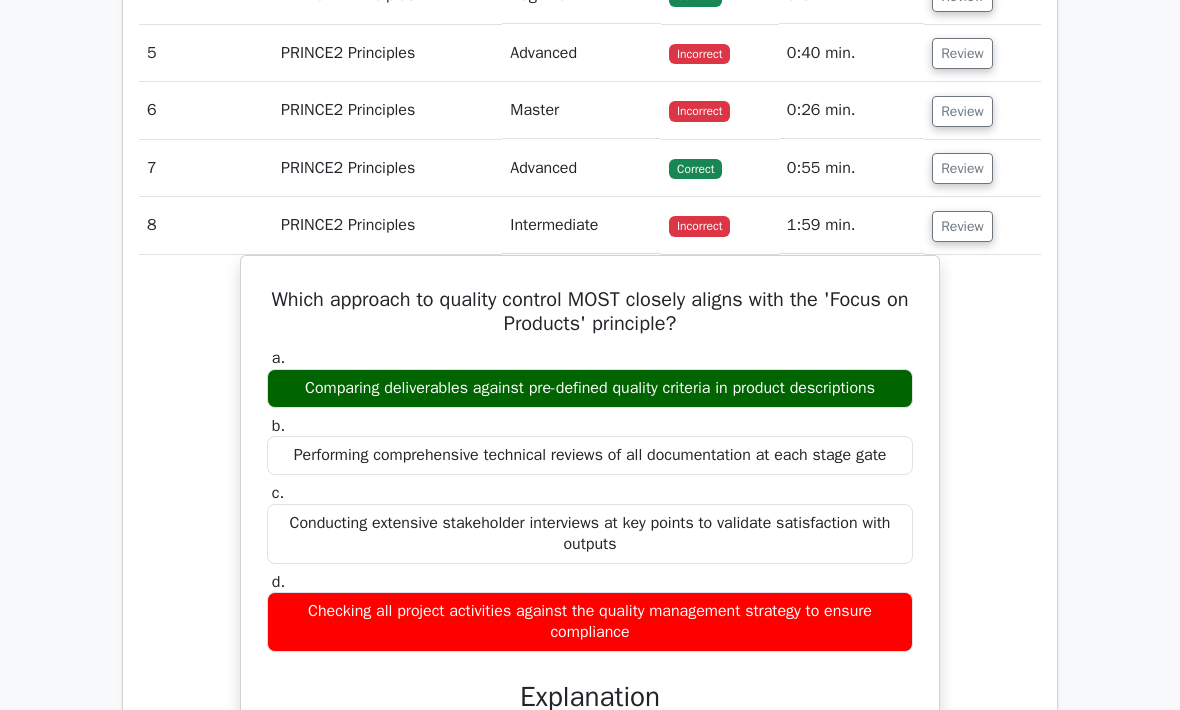 scroll, scrollTop: 2630, scrollLeft: 0, axis: vertical 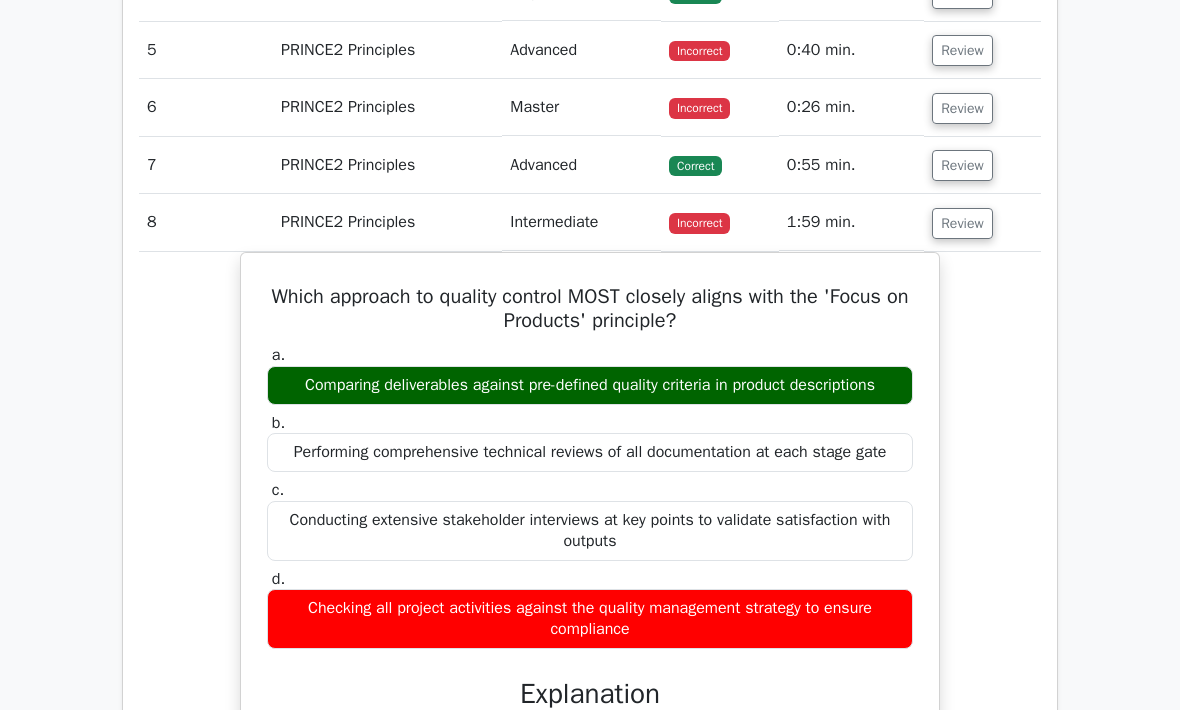 click on "Review" at bounding box center [962, 223] 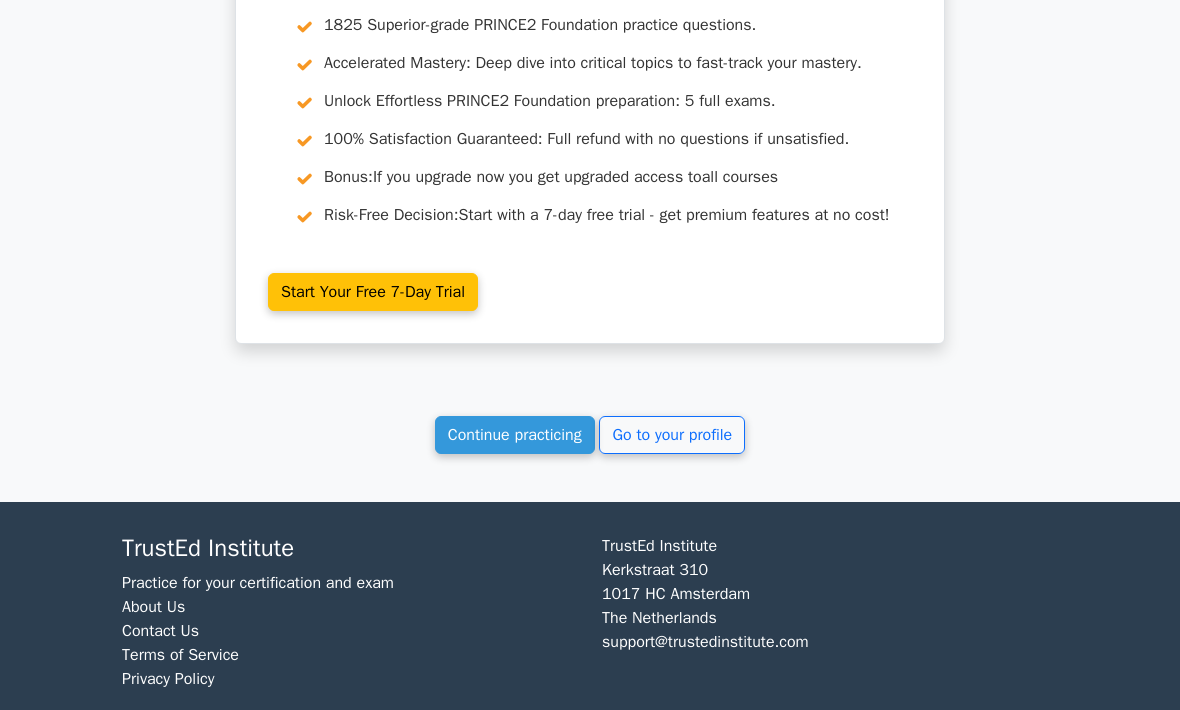 scroll, scrollTop: 3213, scrollLeft: 0, axis: vertical 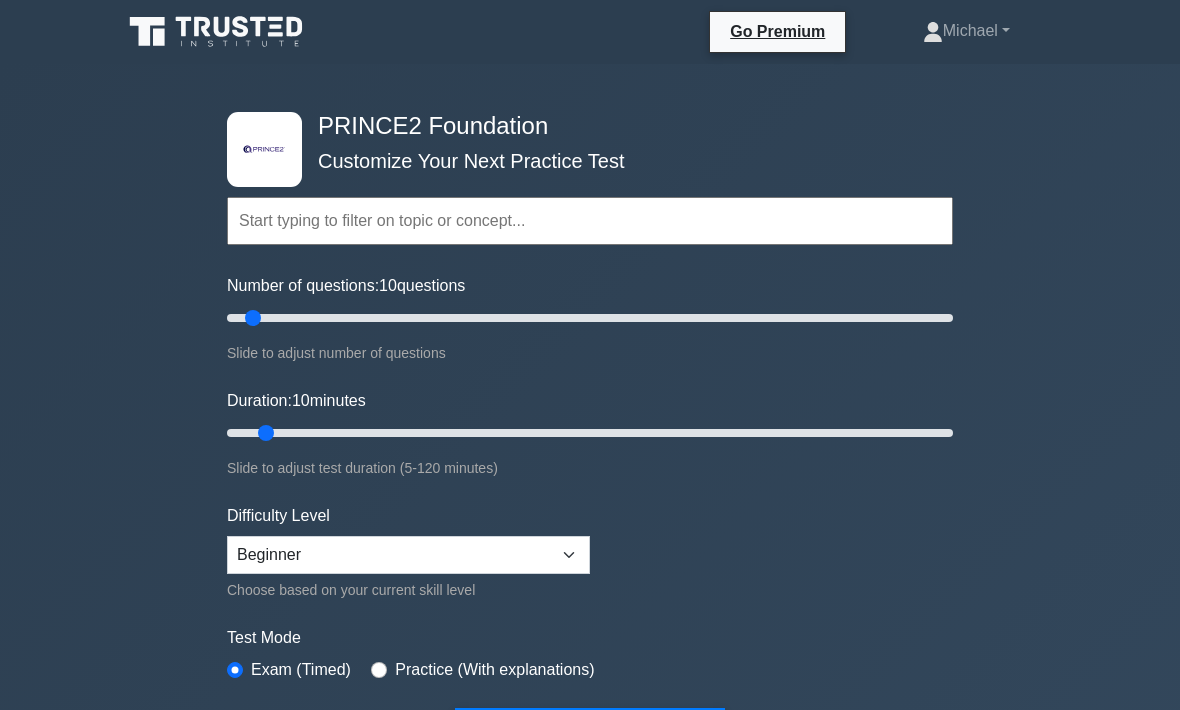 click at bounding box center (590, 221) 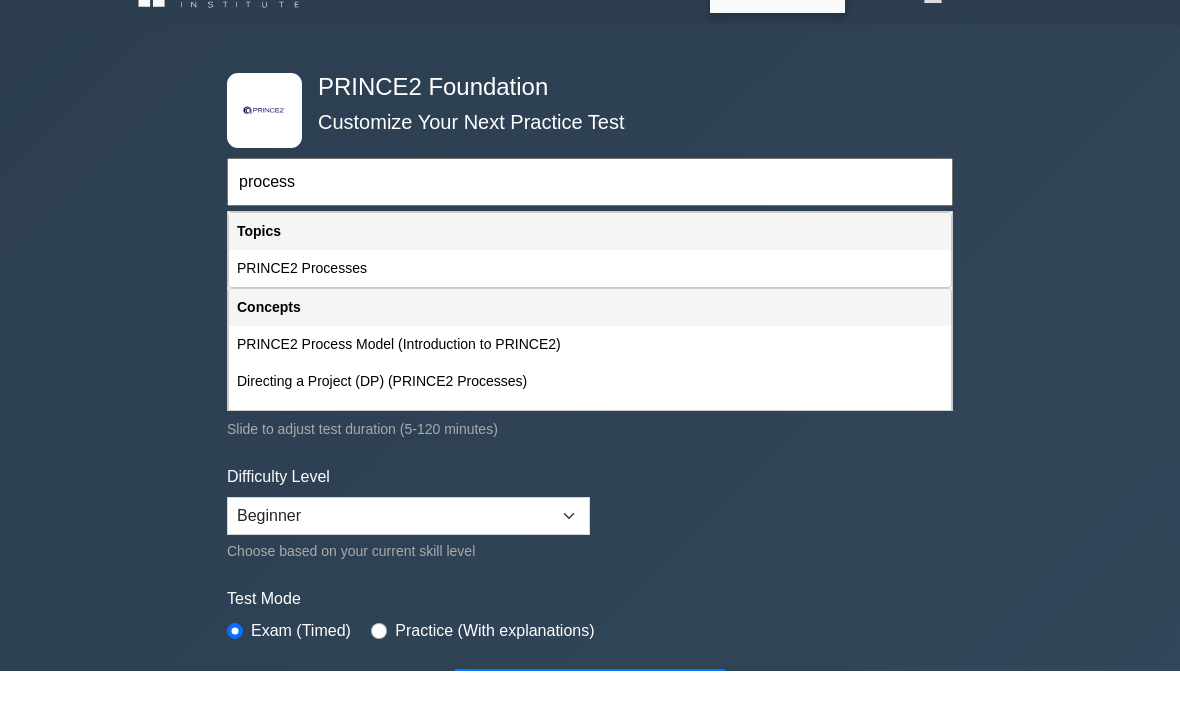 click on "PRINCE2 Processes" at bounding box center [590, 307] 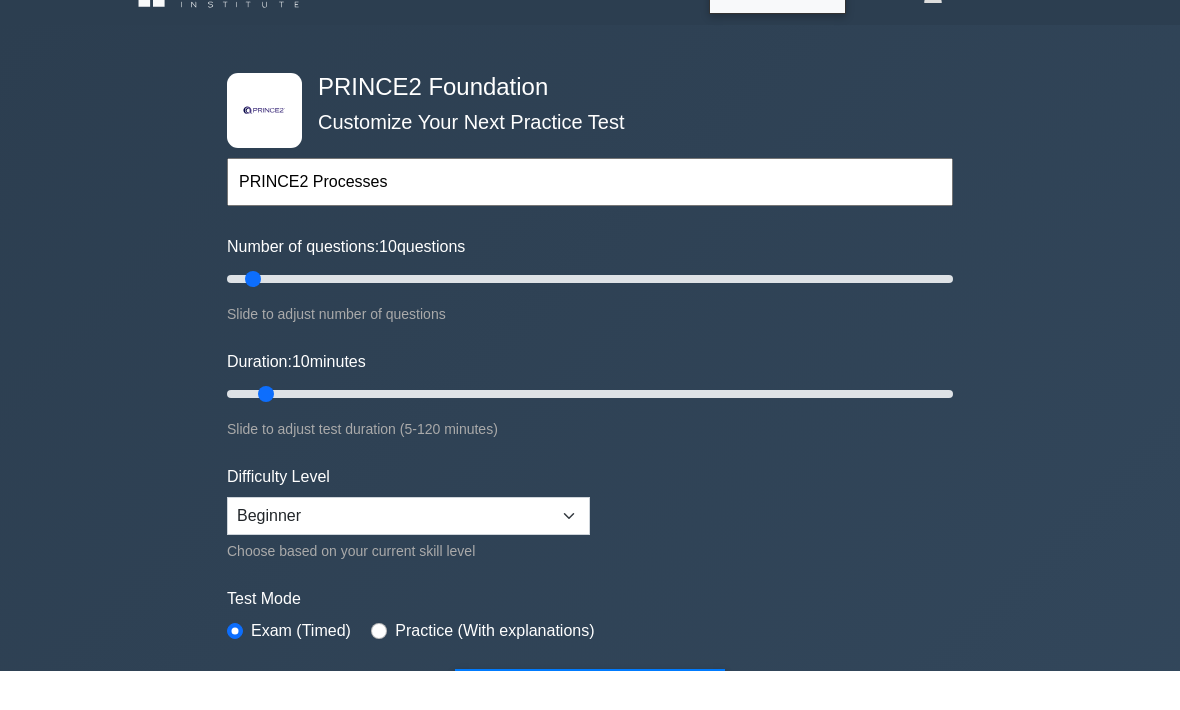 scroll, scrollTop: 39, scrollLeft: 0, axis: vertical 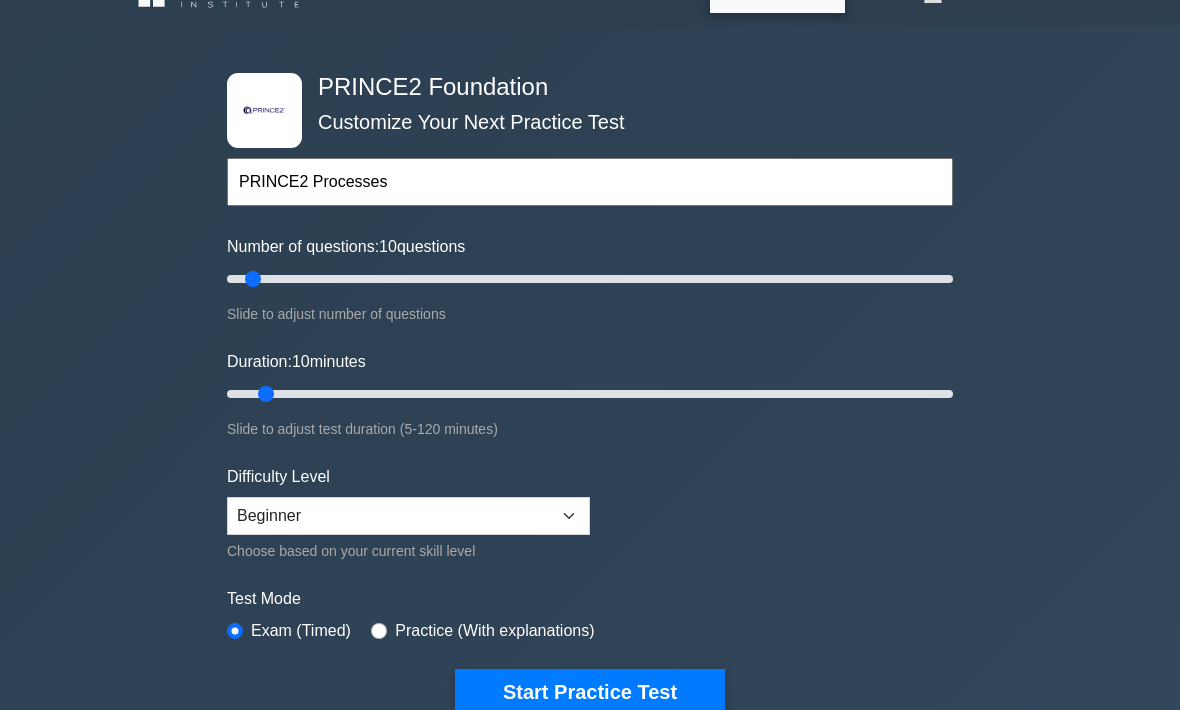 click on "Start Practice Test" at bounding box center (590, 692) 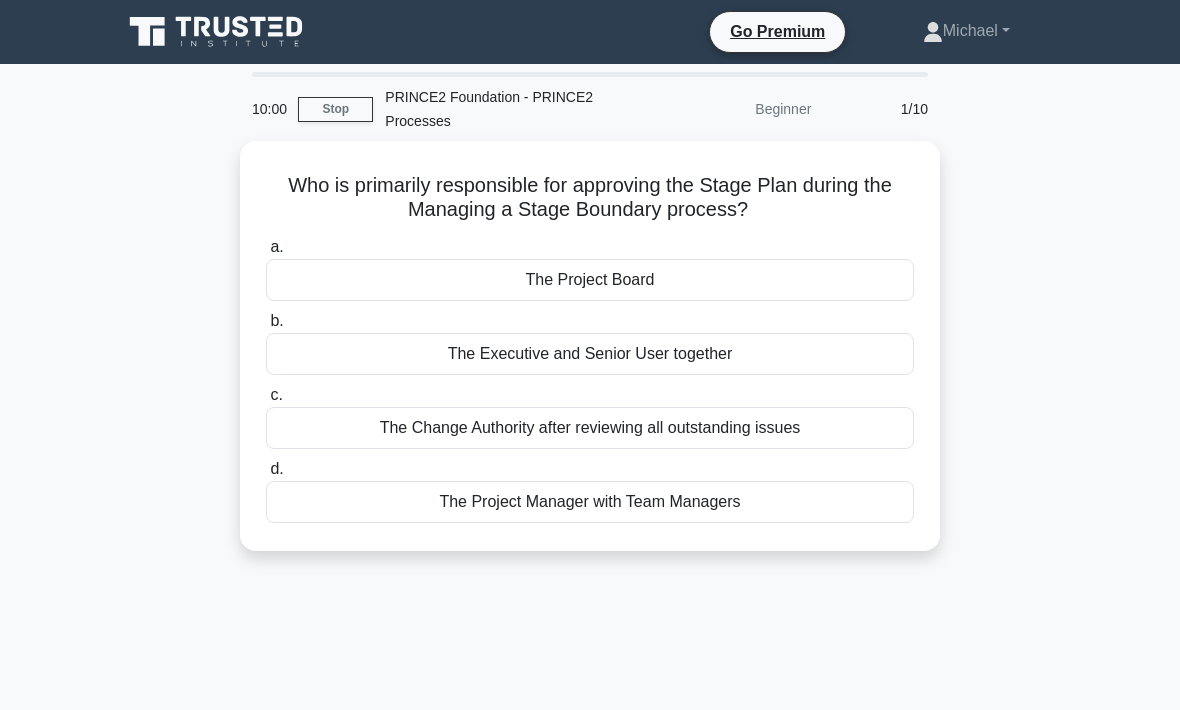 scroll, scrollTop: 0, scrollLeft: 0, axis: both 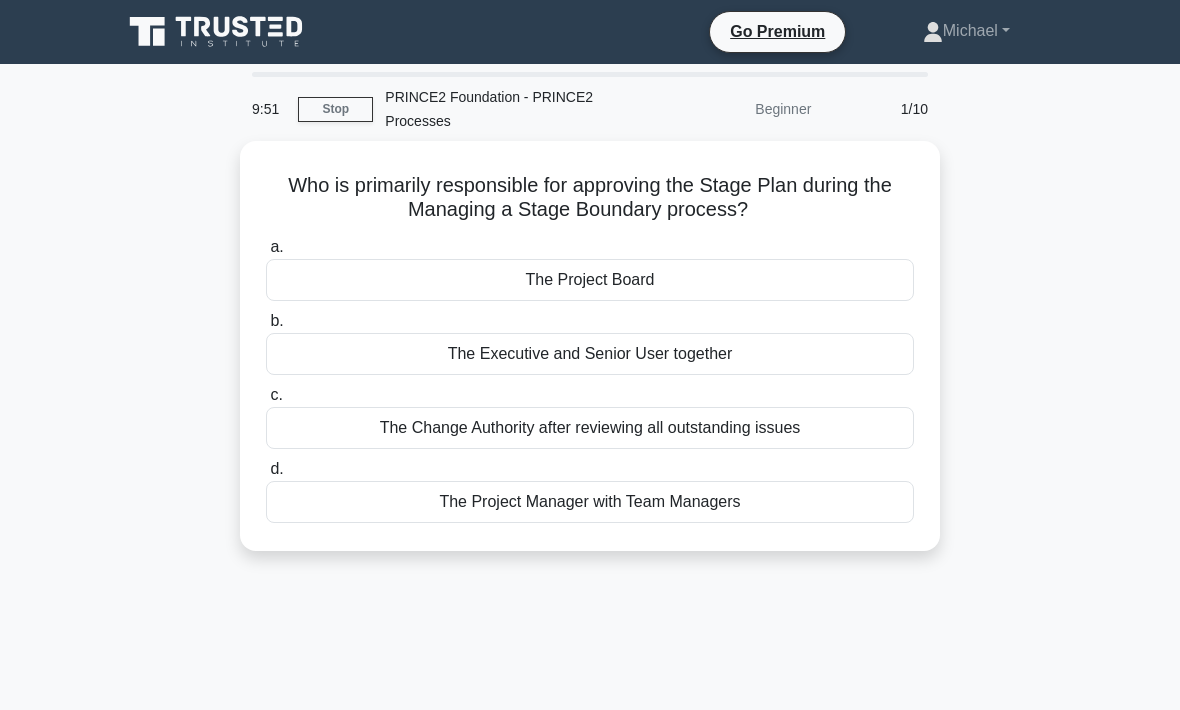 click on "The Project Board" at bounding box center (590, 280) 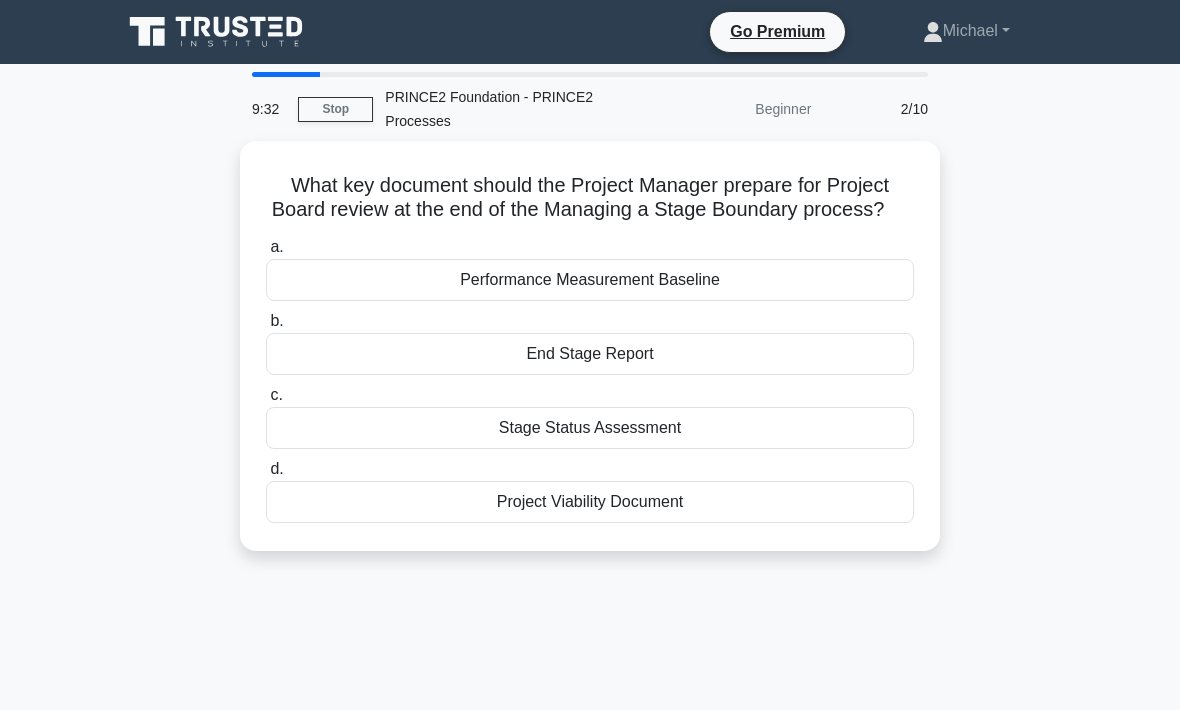 click on "End Stage Report" at bounding box center [590, 354] 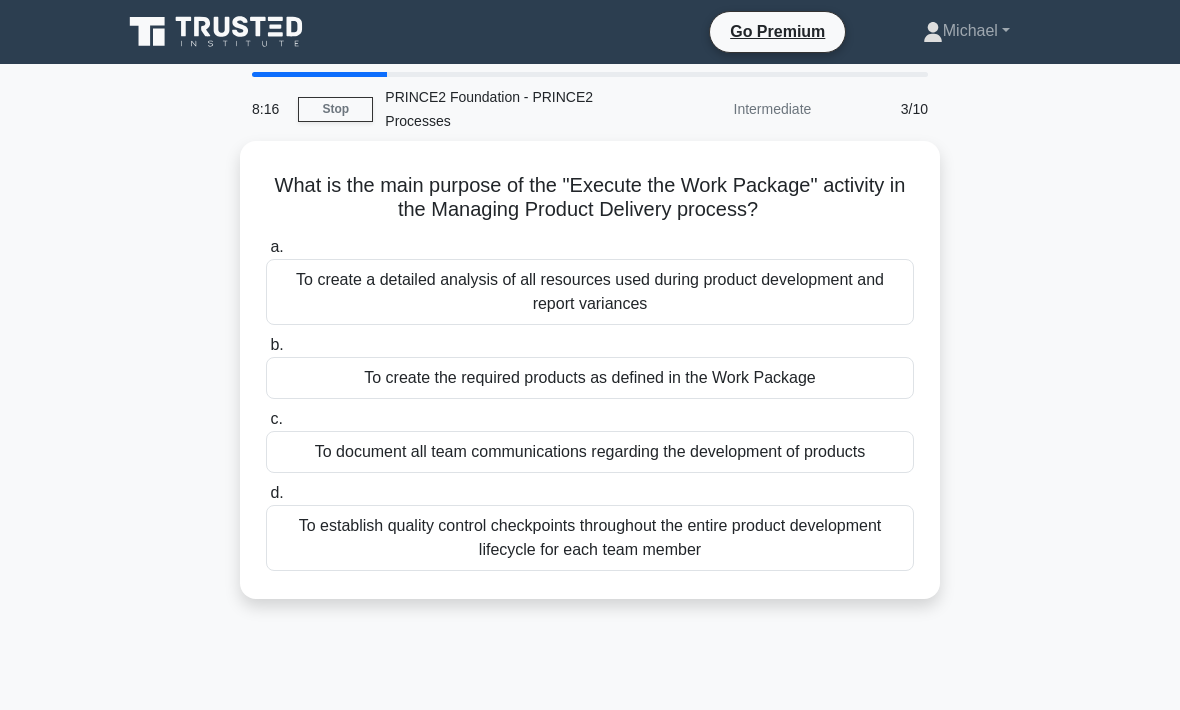 click on "To create the required products as defined in the Work Package" at bounding box center (590, 378) 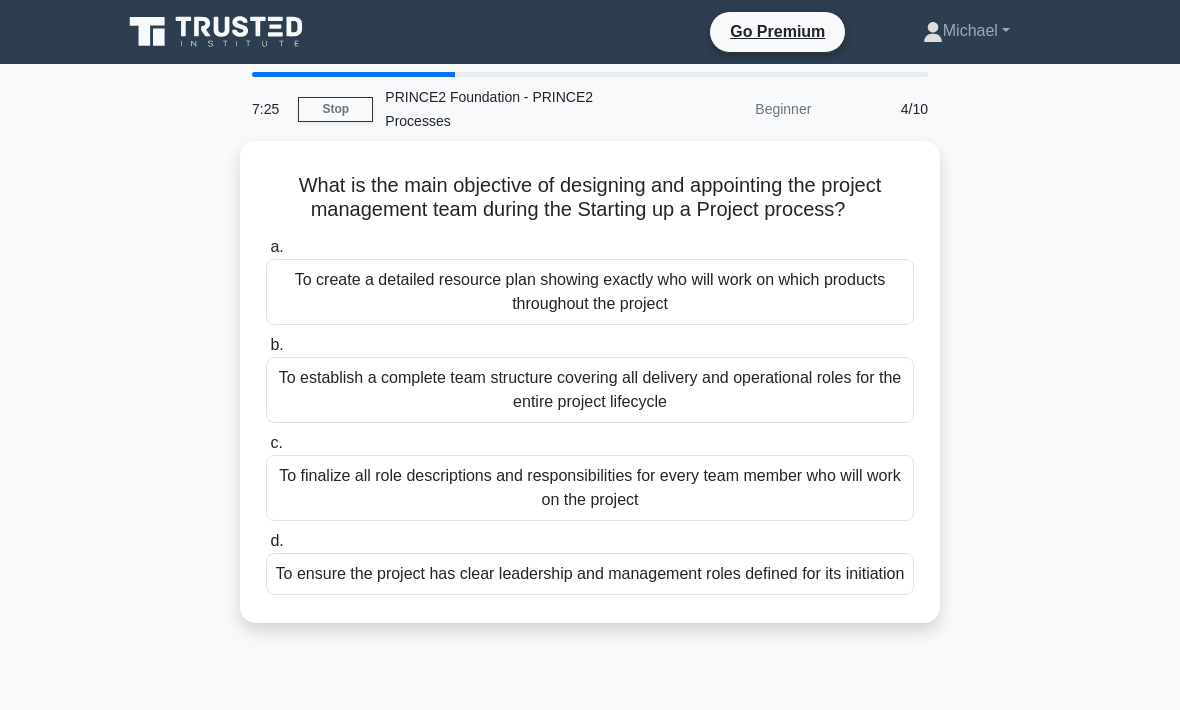 click on "To create a detailed resource plan showing exactly who will work on which products throughout the project" at bounding box center [590, 292] 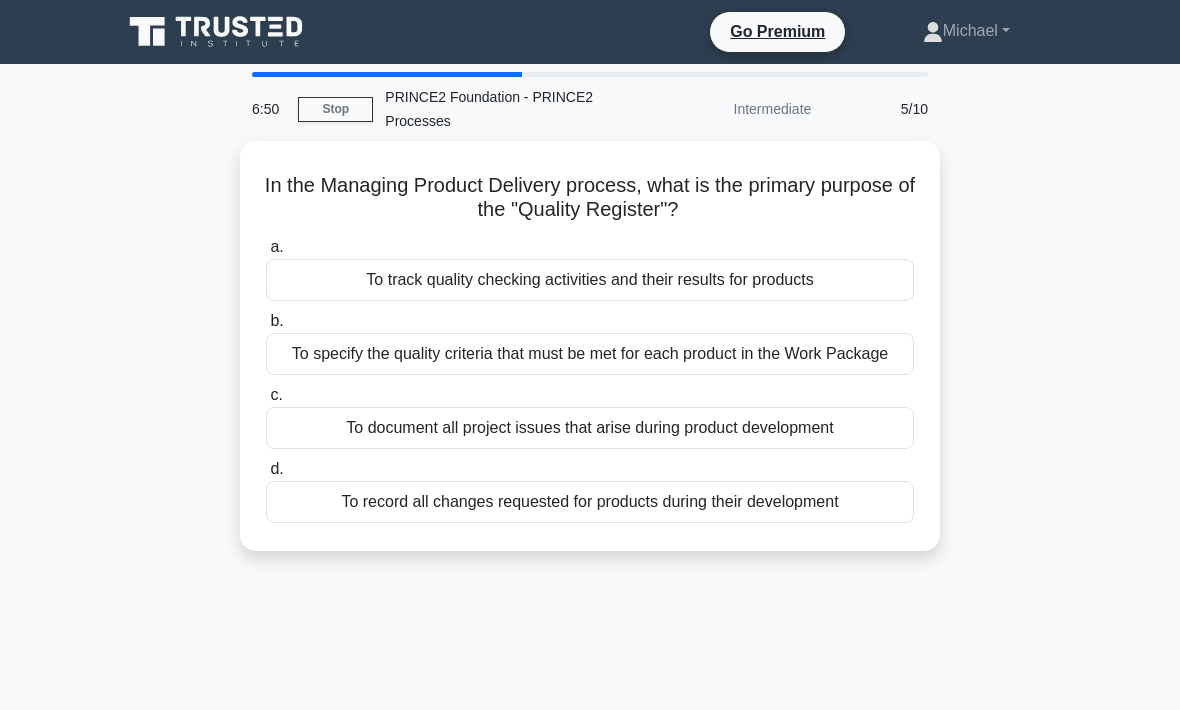 click on "To track quality checking activities and their results for products" at bounding box center [590, 280] 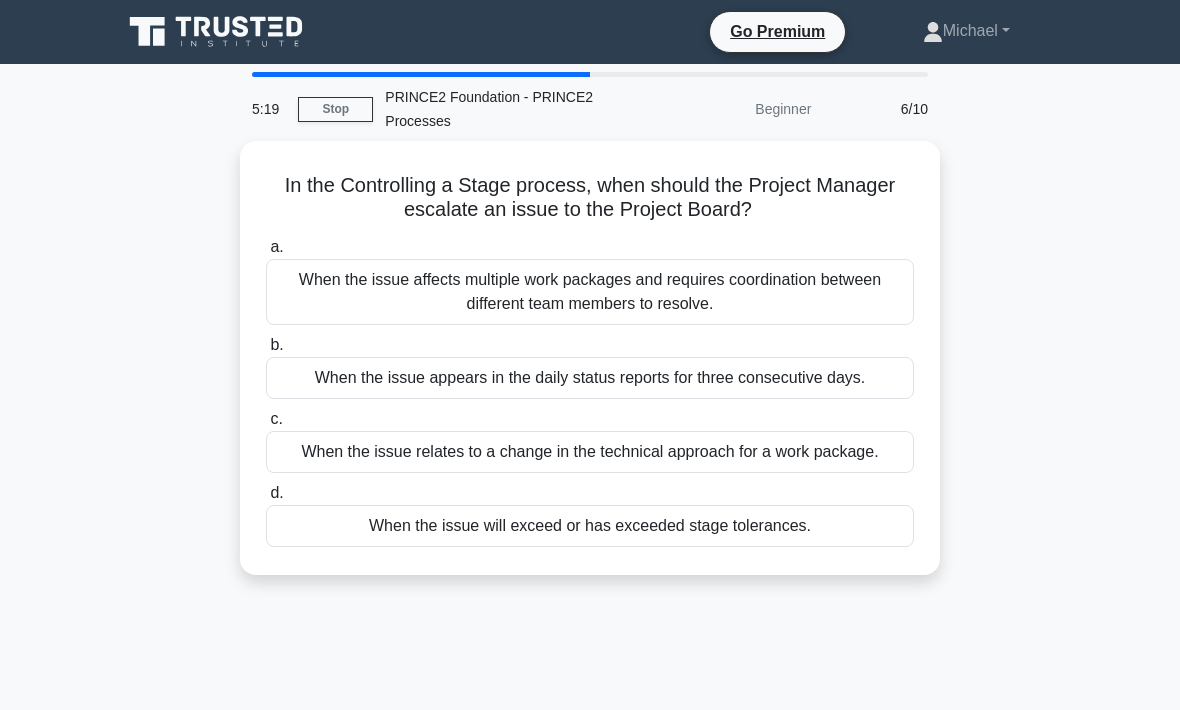 click on "When the issue will exceed or has exceeded stage tolerances." at bounding box center (590, 526) 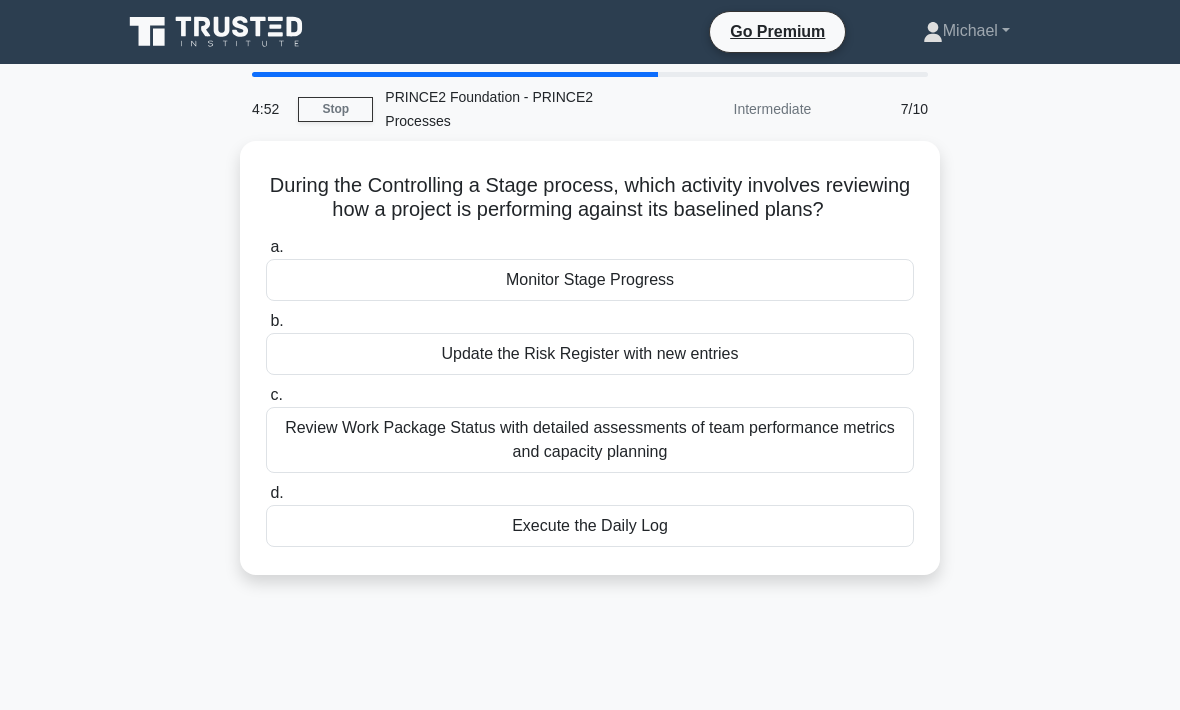 click on "Monitor Stage Progress" at bounding box center [590, 280] 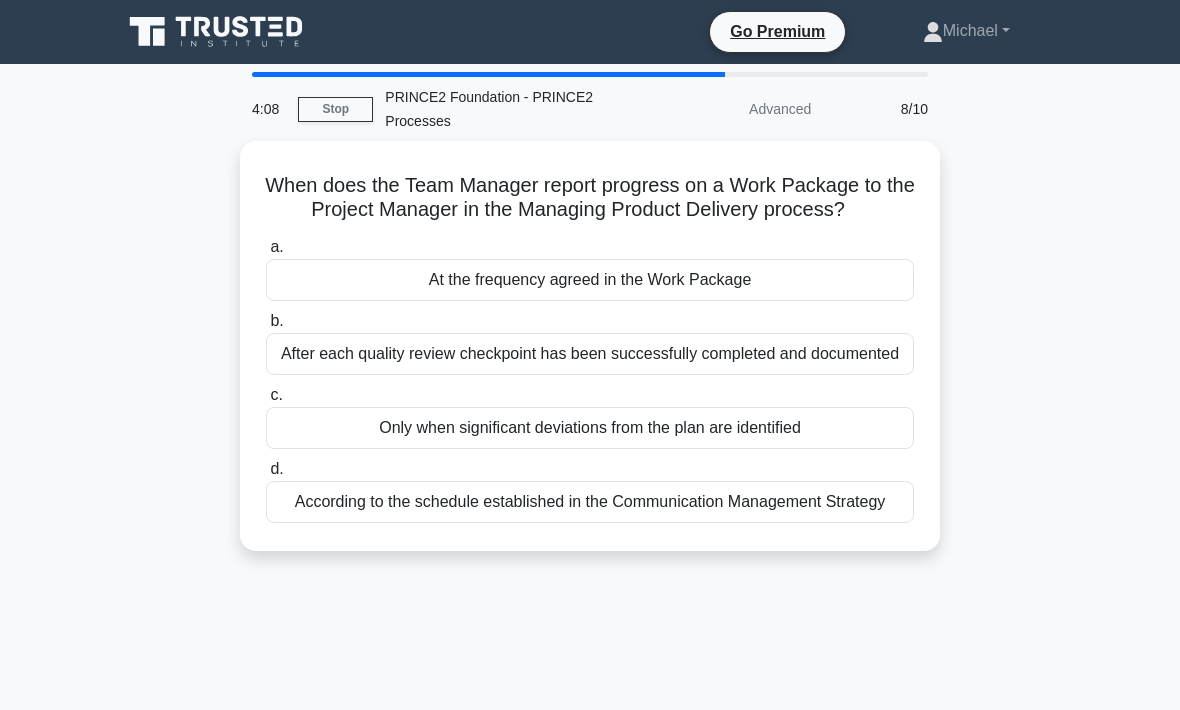 click on "According to the schedule established in the Communication Management Strategy" at bounding box center [590, 502] 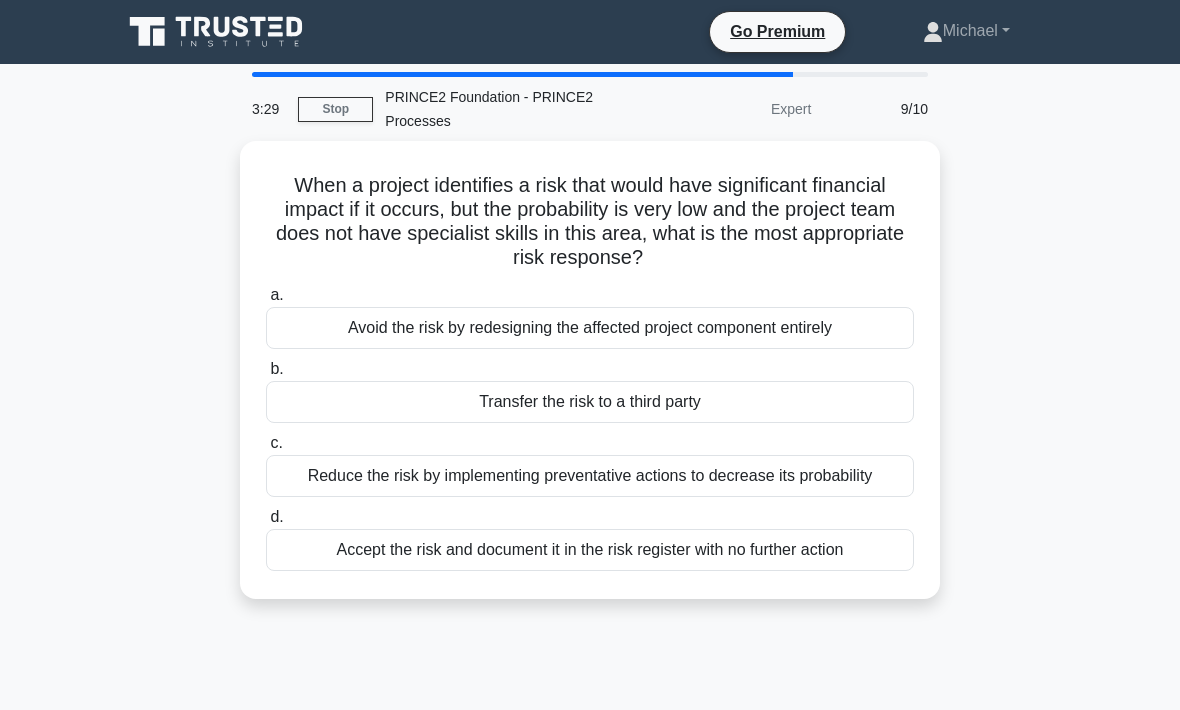 click on "Accept the risk and document it in the risk register with no further action" at bounding box center [590, 550] 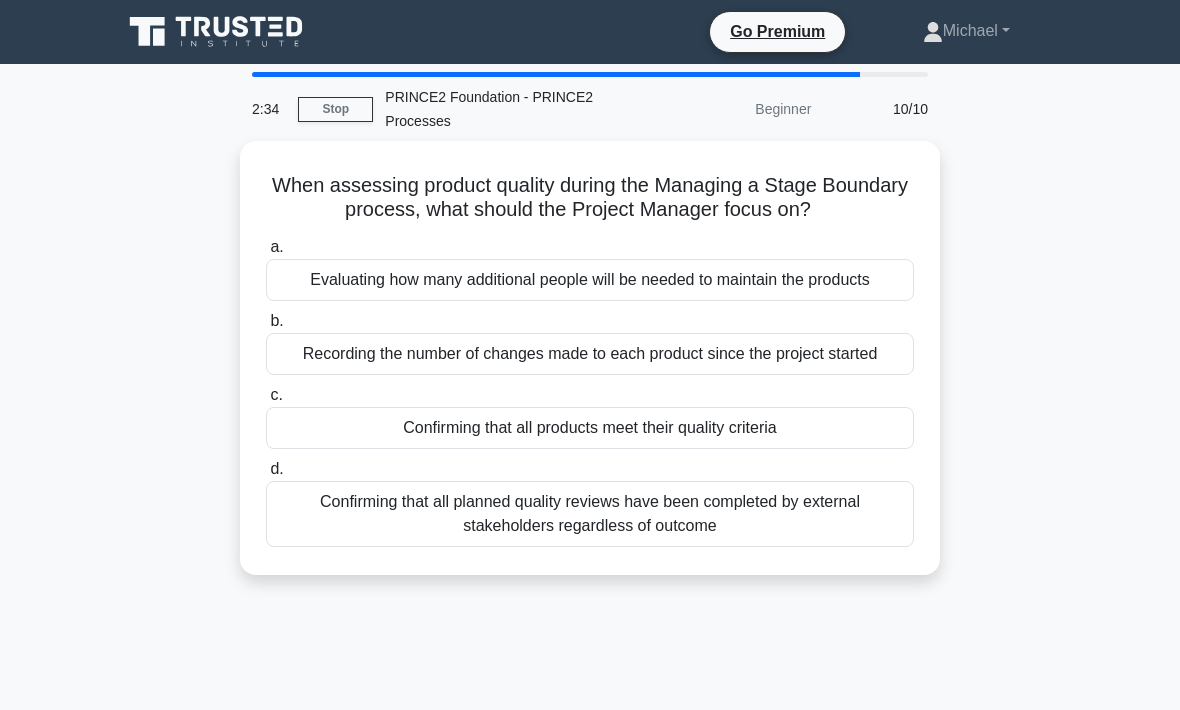 click on "Confirming that all products meet their quality criteria" at bounding box center [590, 428] 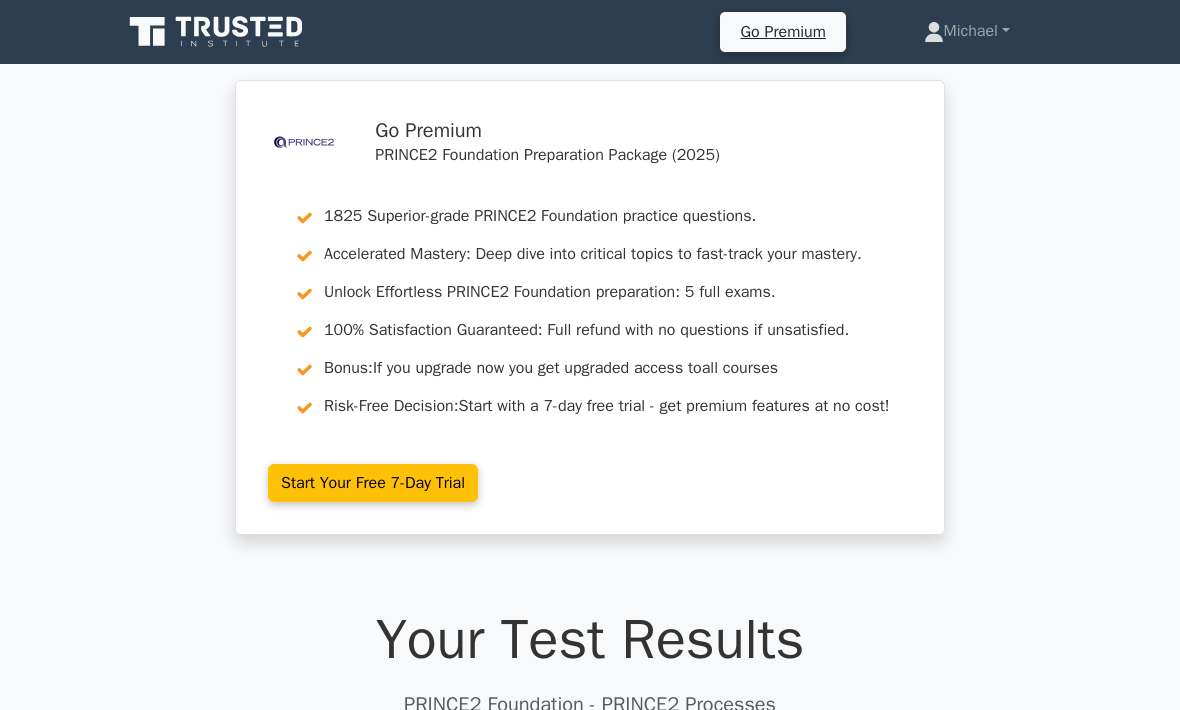 scroll, scrollTop: 0, scrollLeft: 0, axis: both 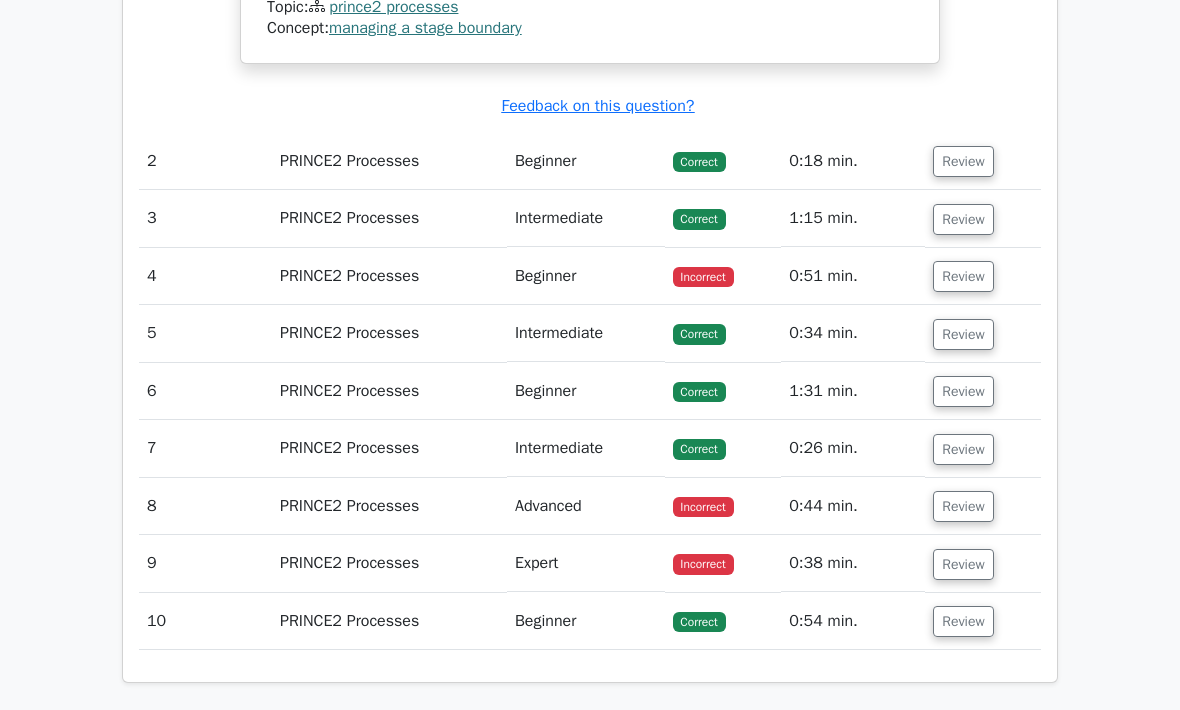 click on "Review" at bounding box center (963, 564) 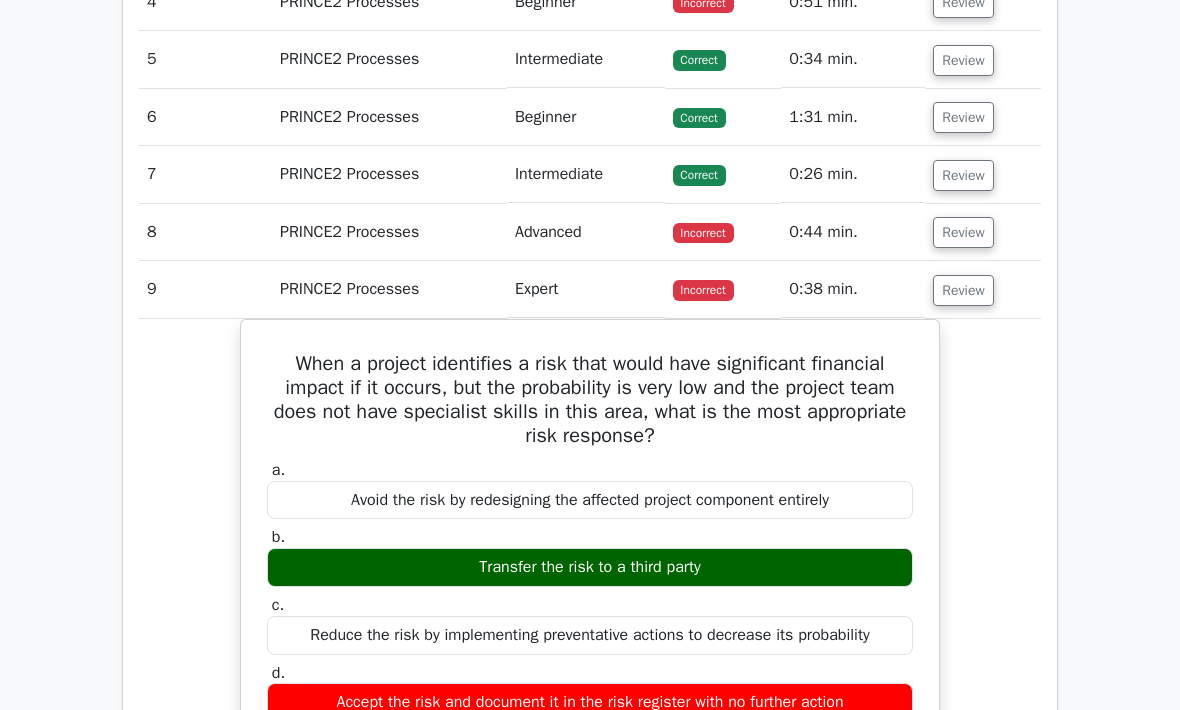 scroll, scrollTop: 2603, scrollLeft: 0, axis: vertical 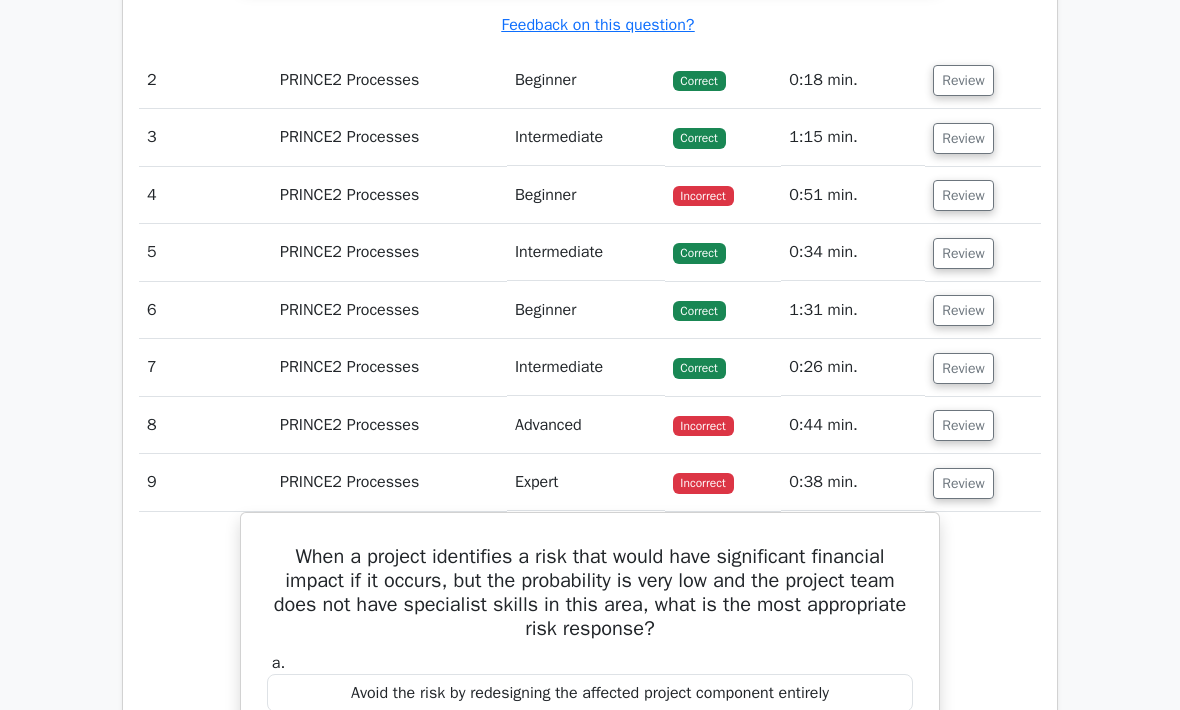 click on "Review" at bounding box center (963, 426) 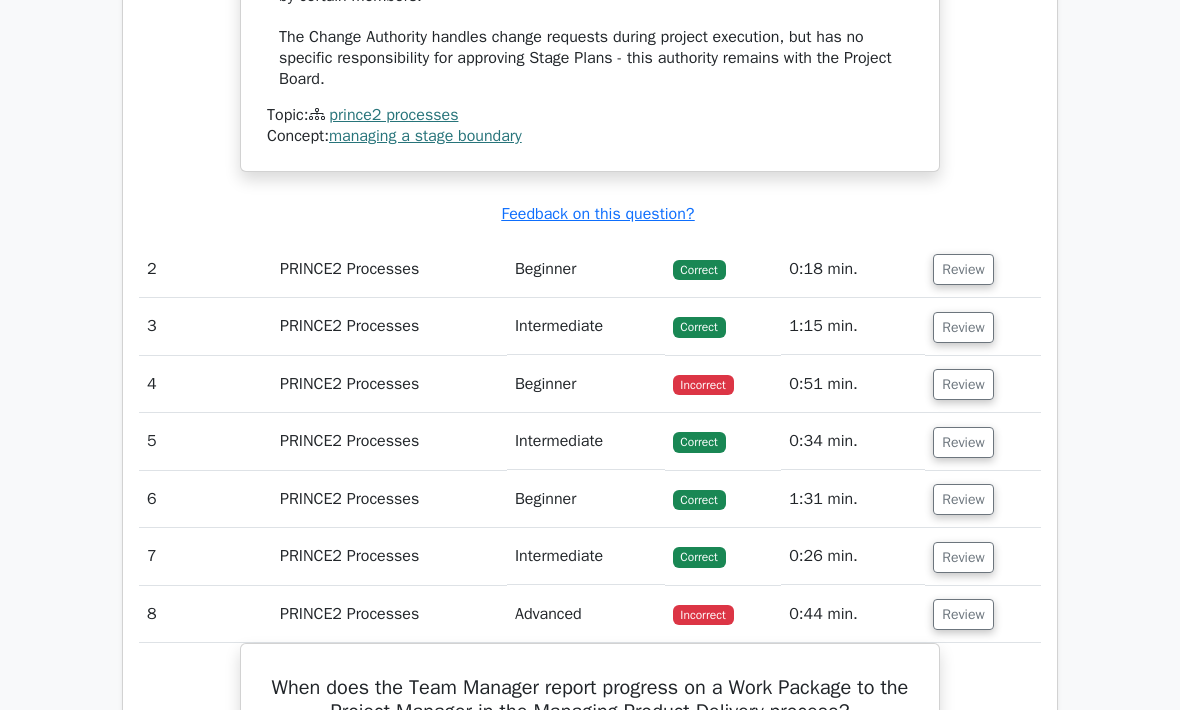 scroll, scrollTop: 2195, scrollLeft: 0, axis: vertical 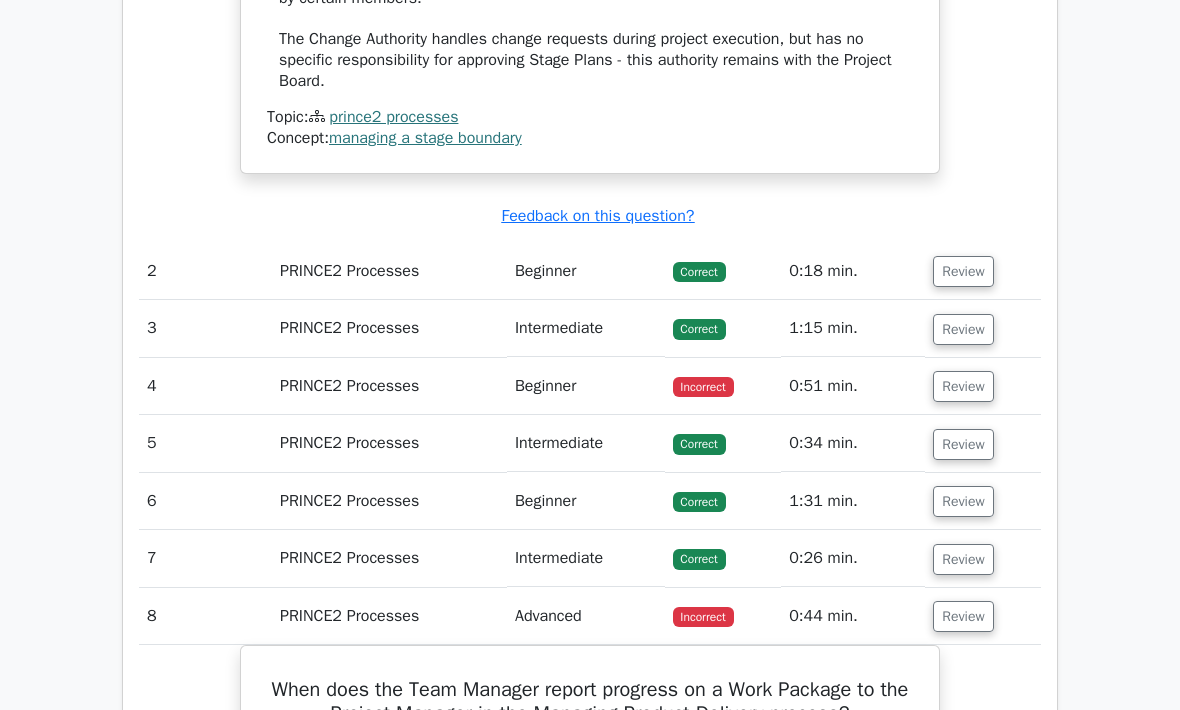 click on "Review" at bounding box center (963, 386) 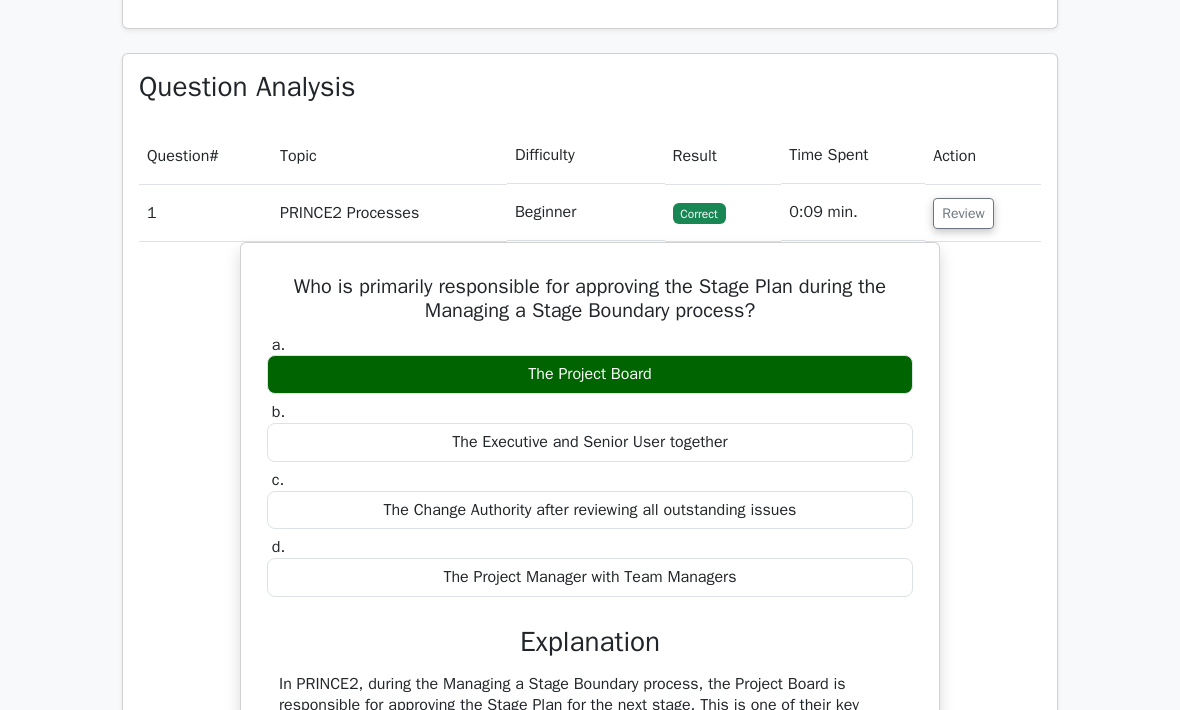 scroll, scrollTop: 1248, scrollLeft: 0, axis: vertical 